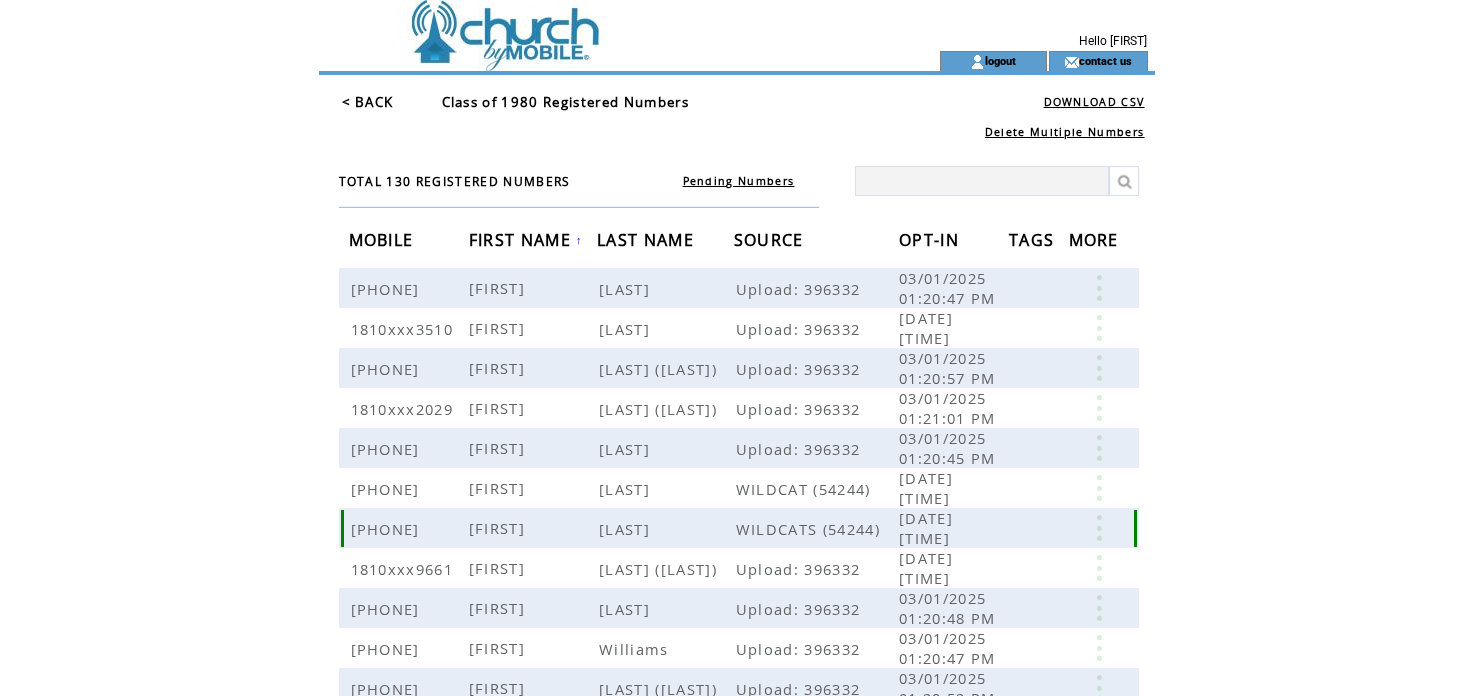 scroll, scrollTop: 312, scrollLeft: 0, axis: vertical 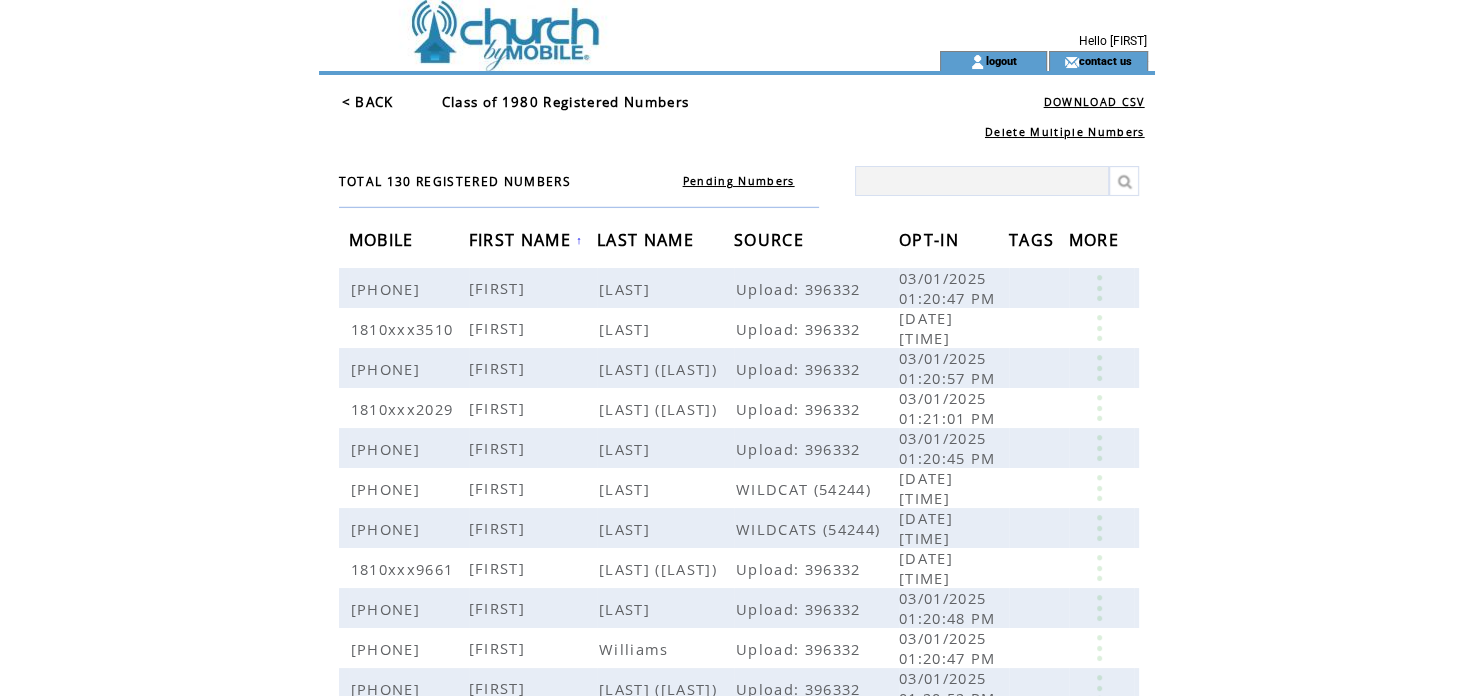 click on "< BACK" at bounding box center [368, 102] 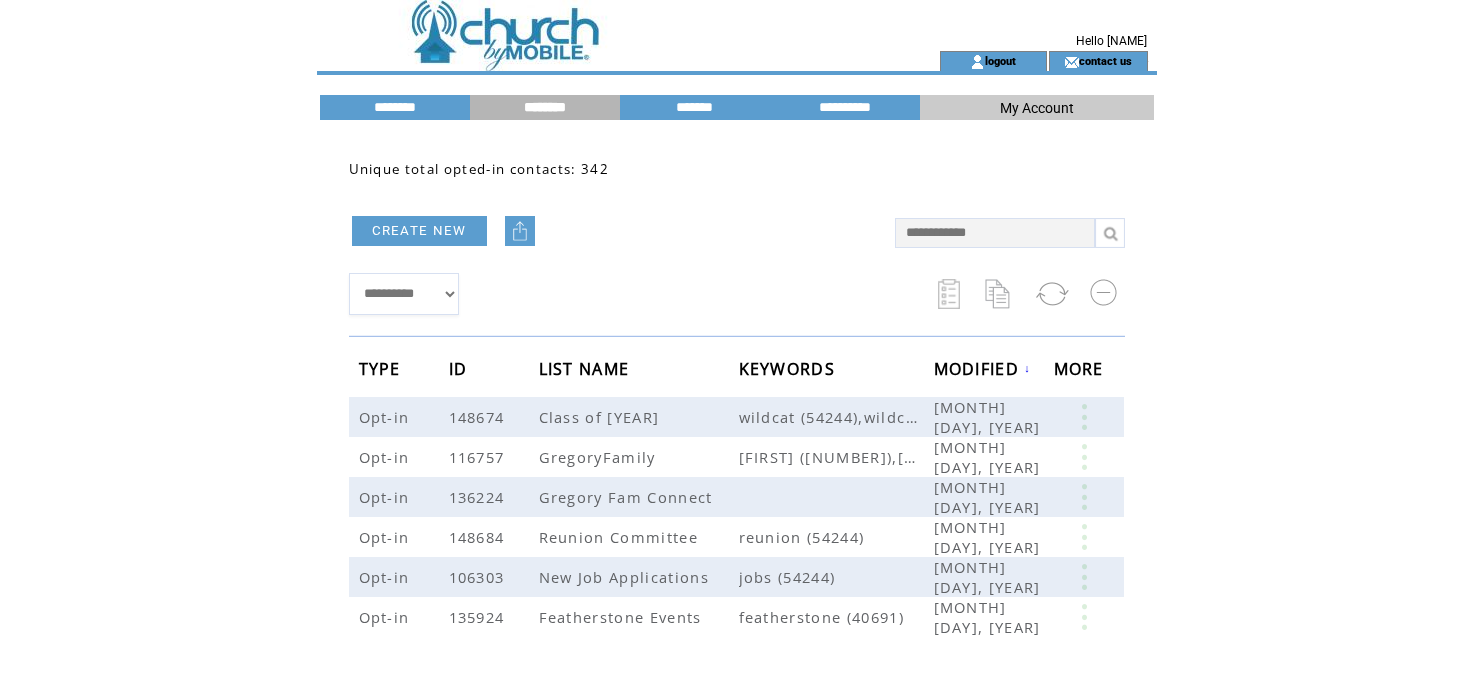 scroll, scrollTop: 0, scrollLeft: 0, axis: both 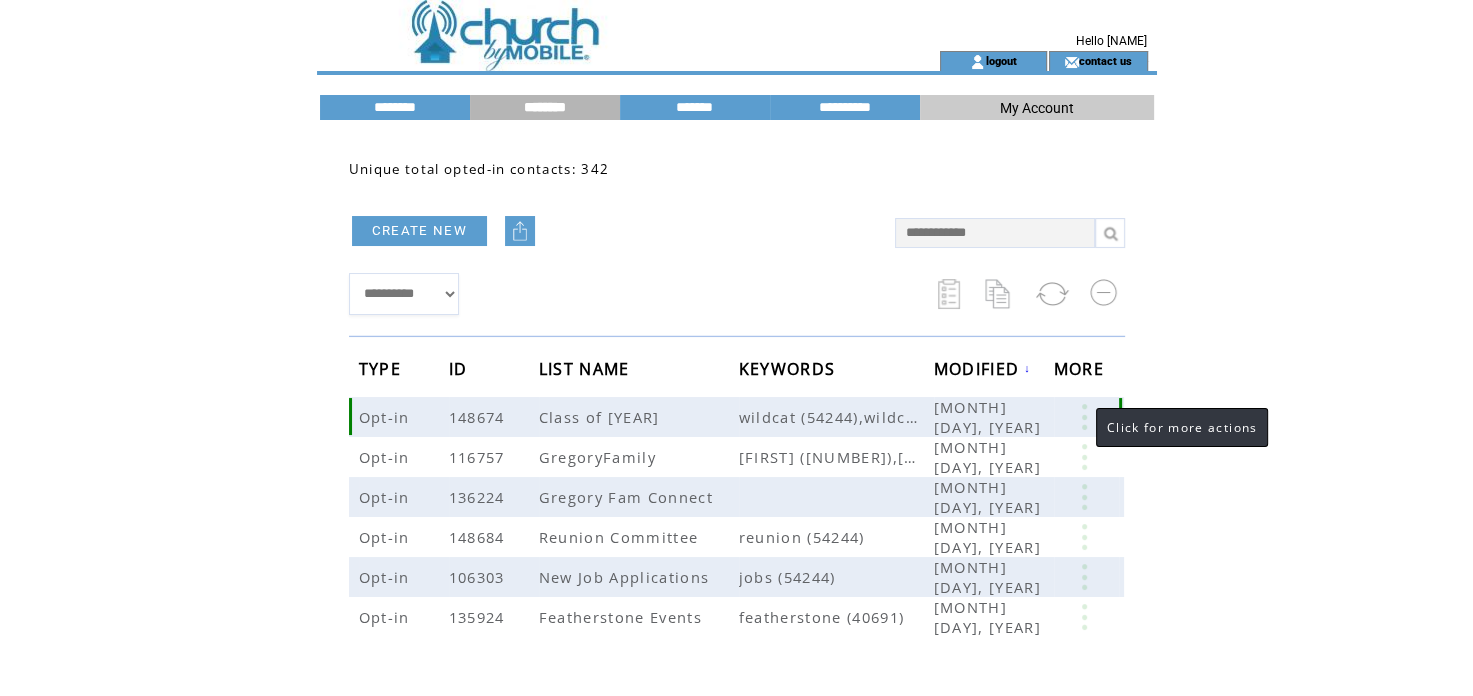 click at bounding box center [1084, 417] 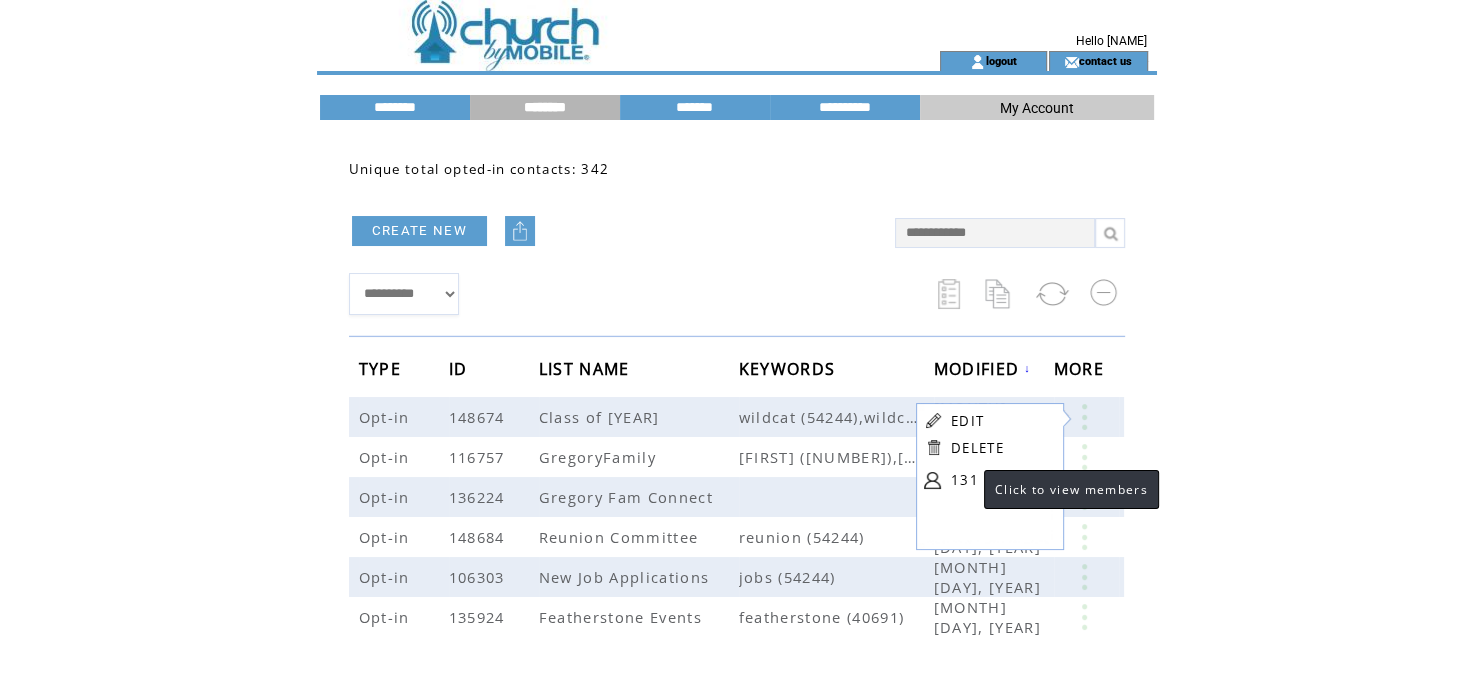 click on "131" at bounding box center [1001, 480] 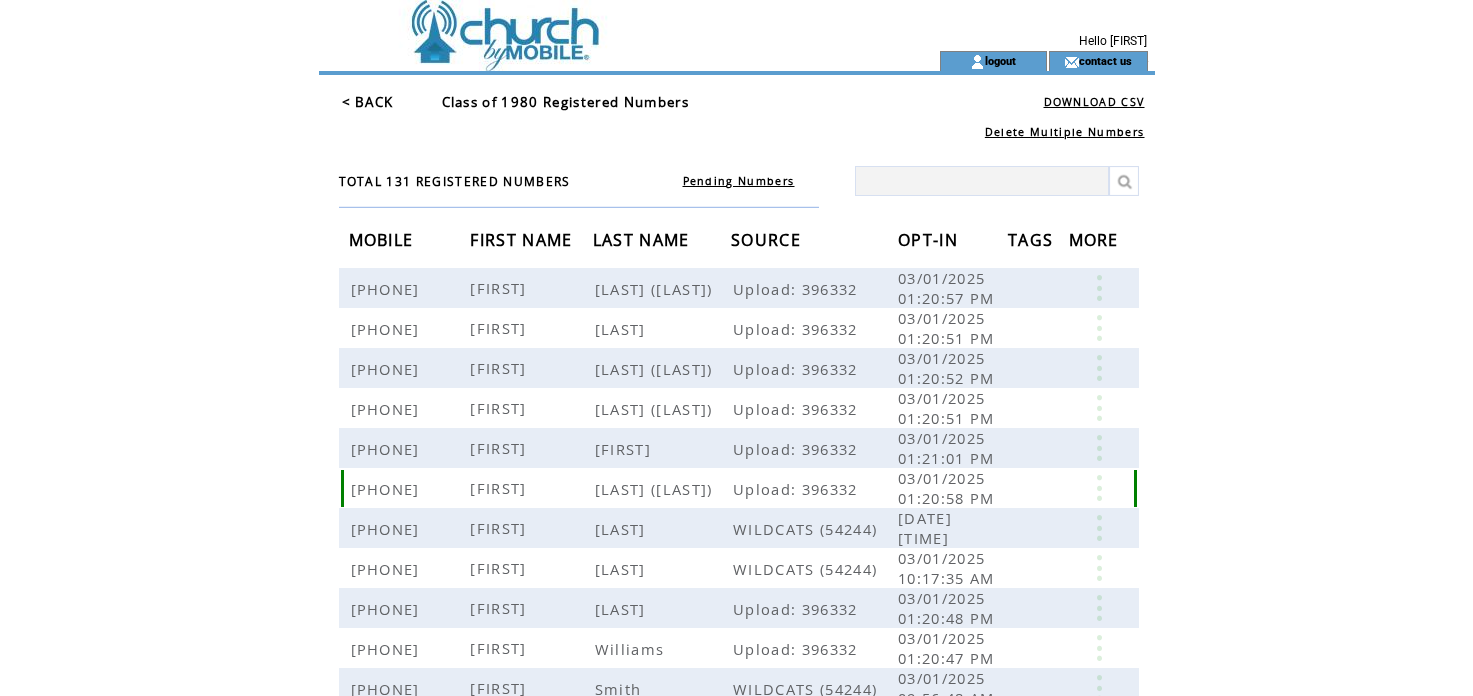 scroll, scrollTop: 0, scrollLeft: 0, axis: both 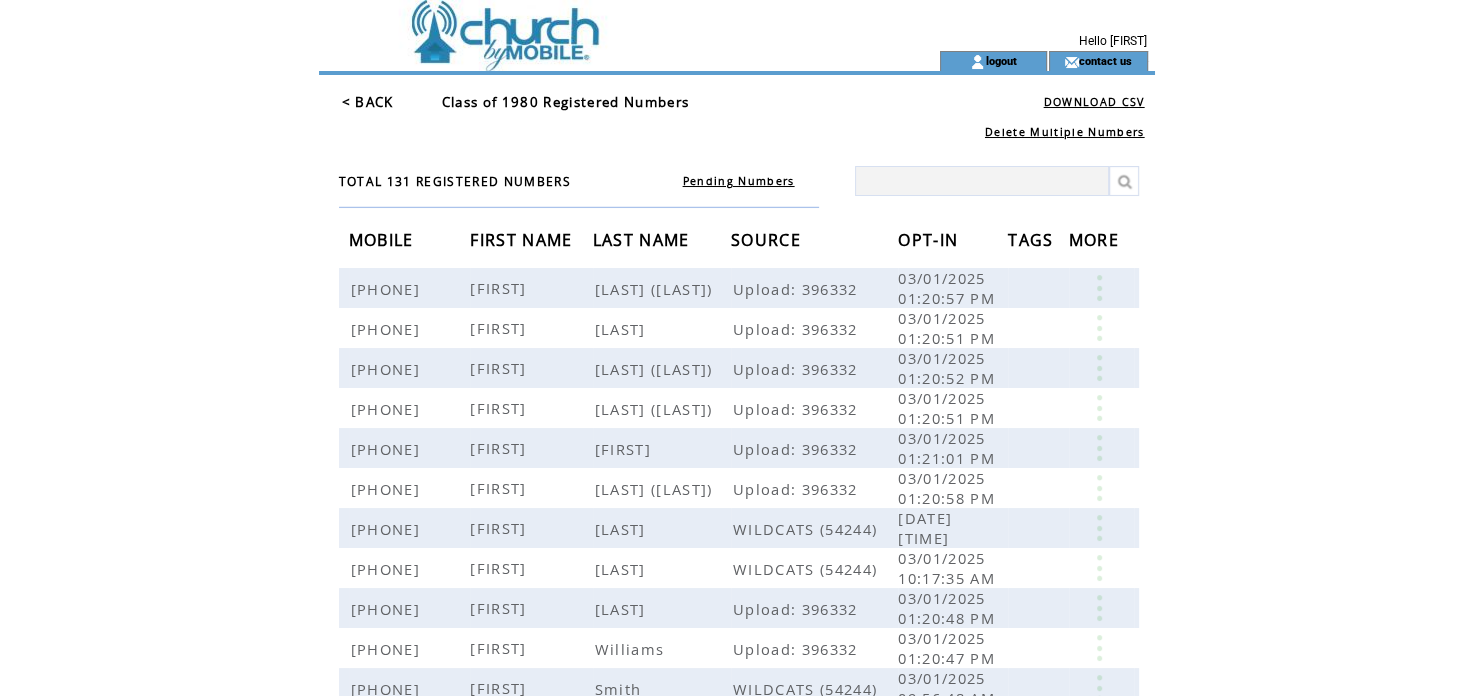 click on "FIRST NAME" at bounding box center [523, 242] 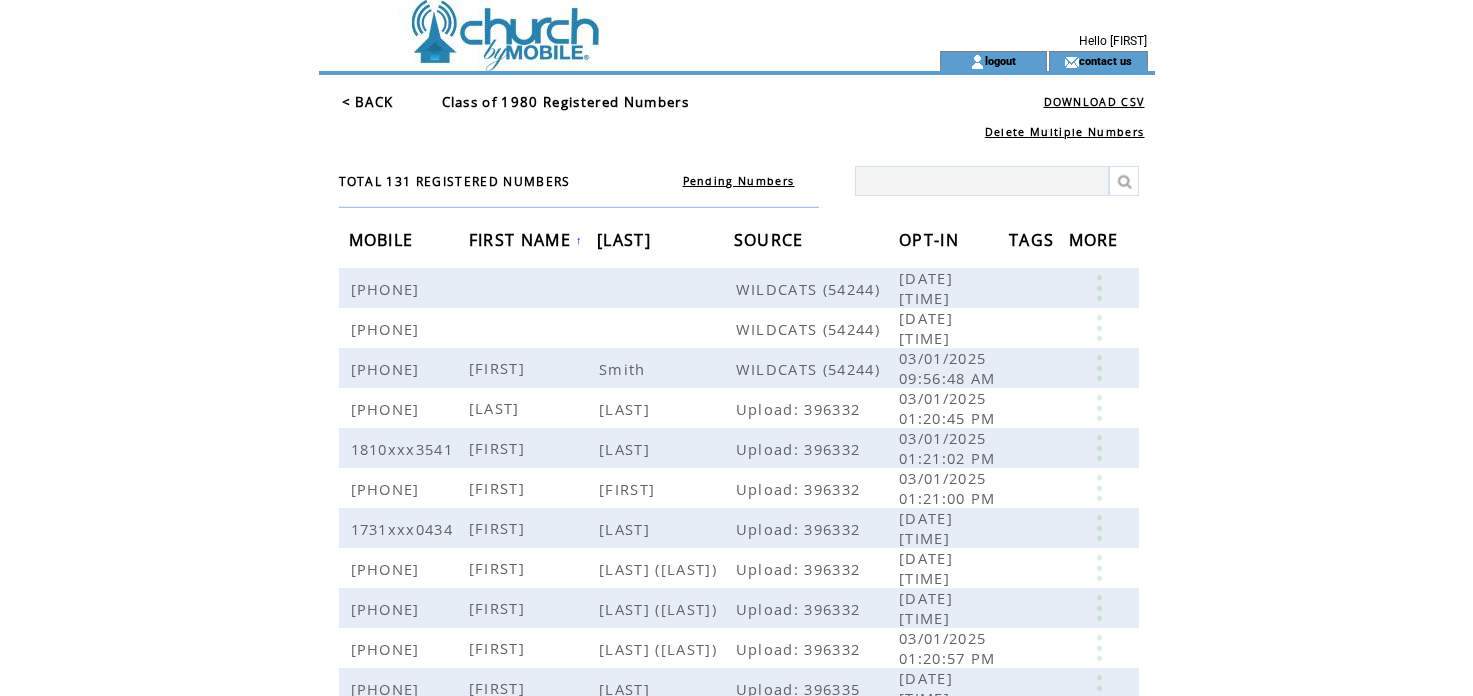 scroll, scrollTop: 0, scrollLeft: 0, axis: both 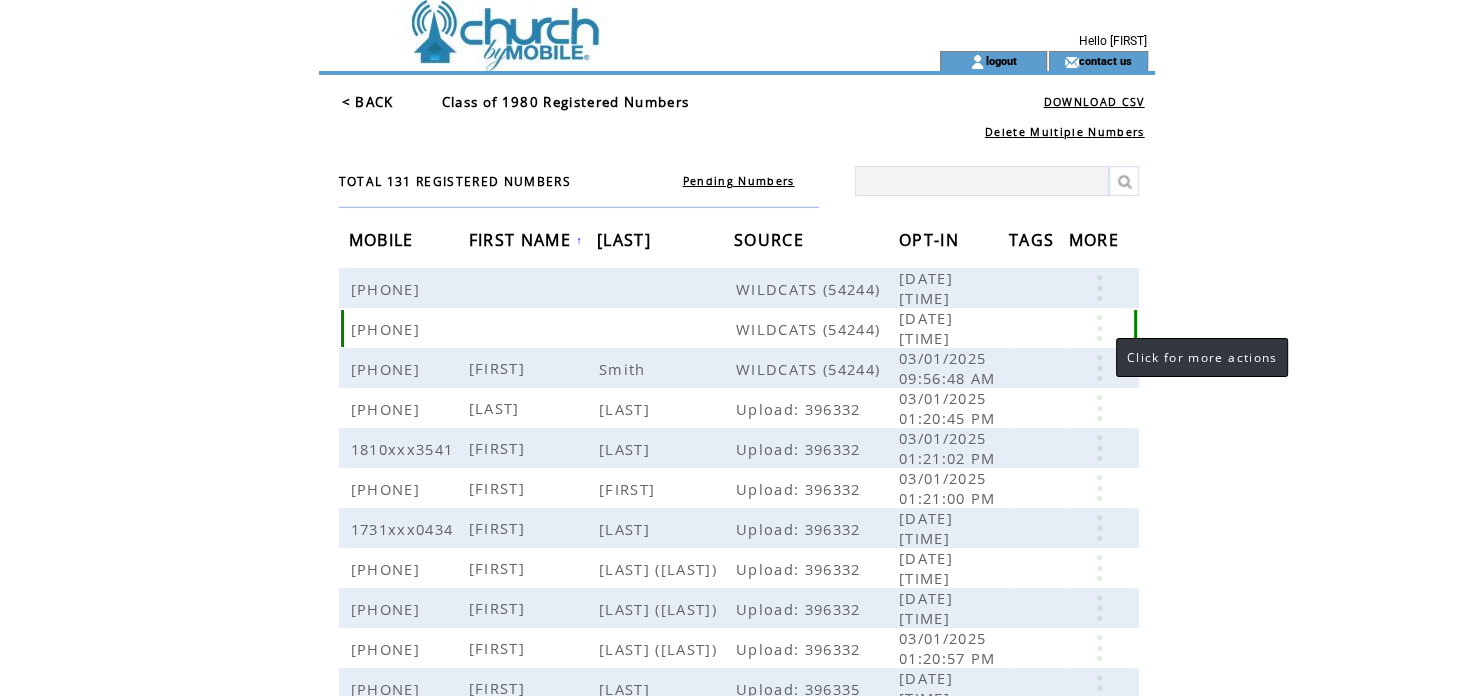 click at bounding box center (1099, 328) 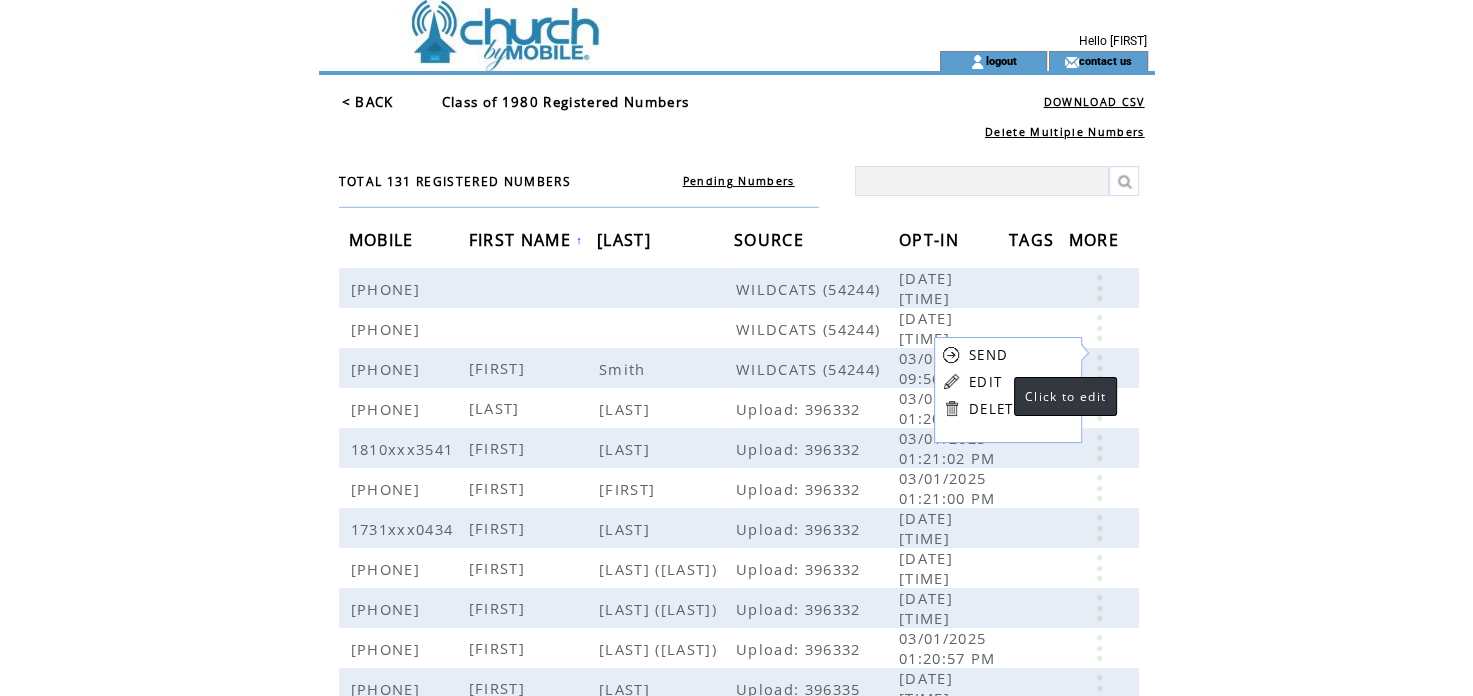 click on "EDIT" at bounding box center (985, 382) 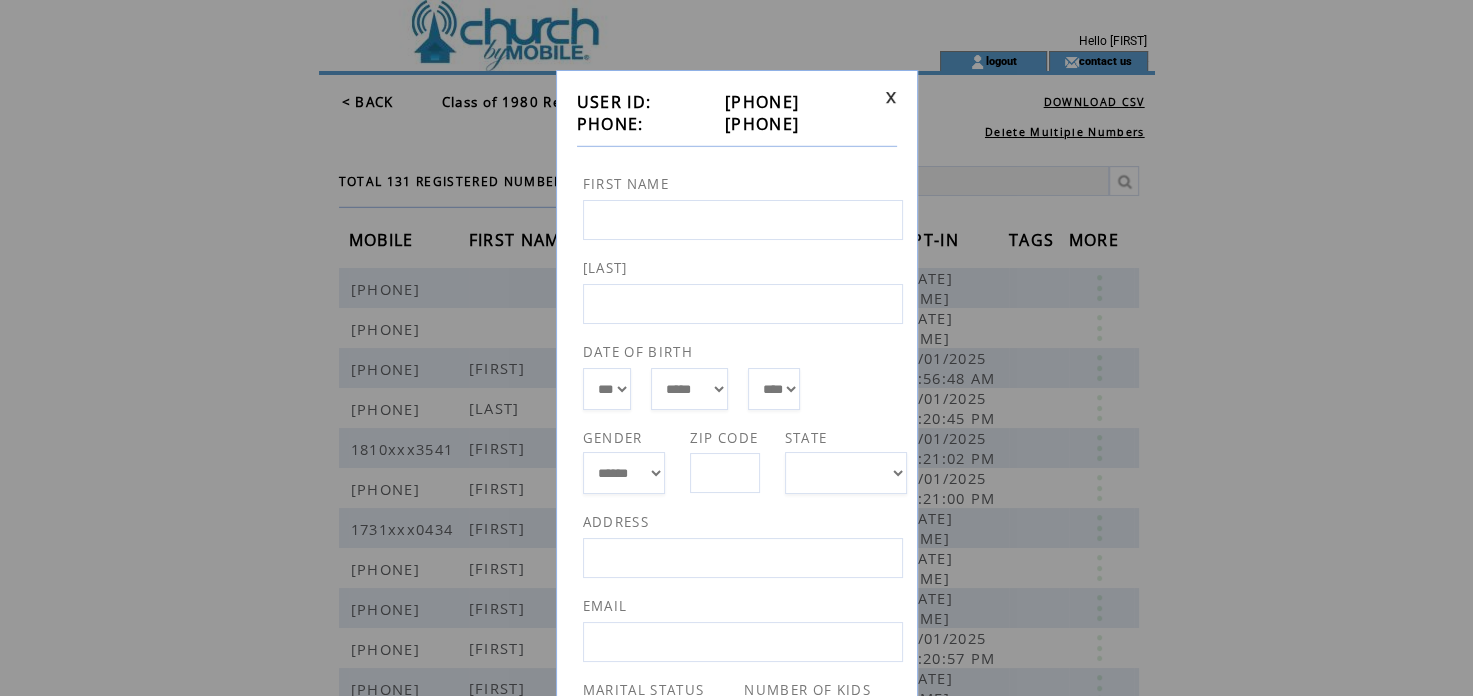 click at bounding box center (743, 220) 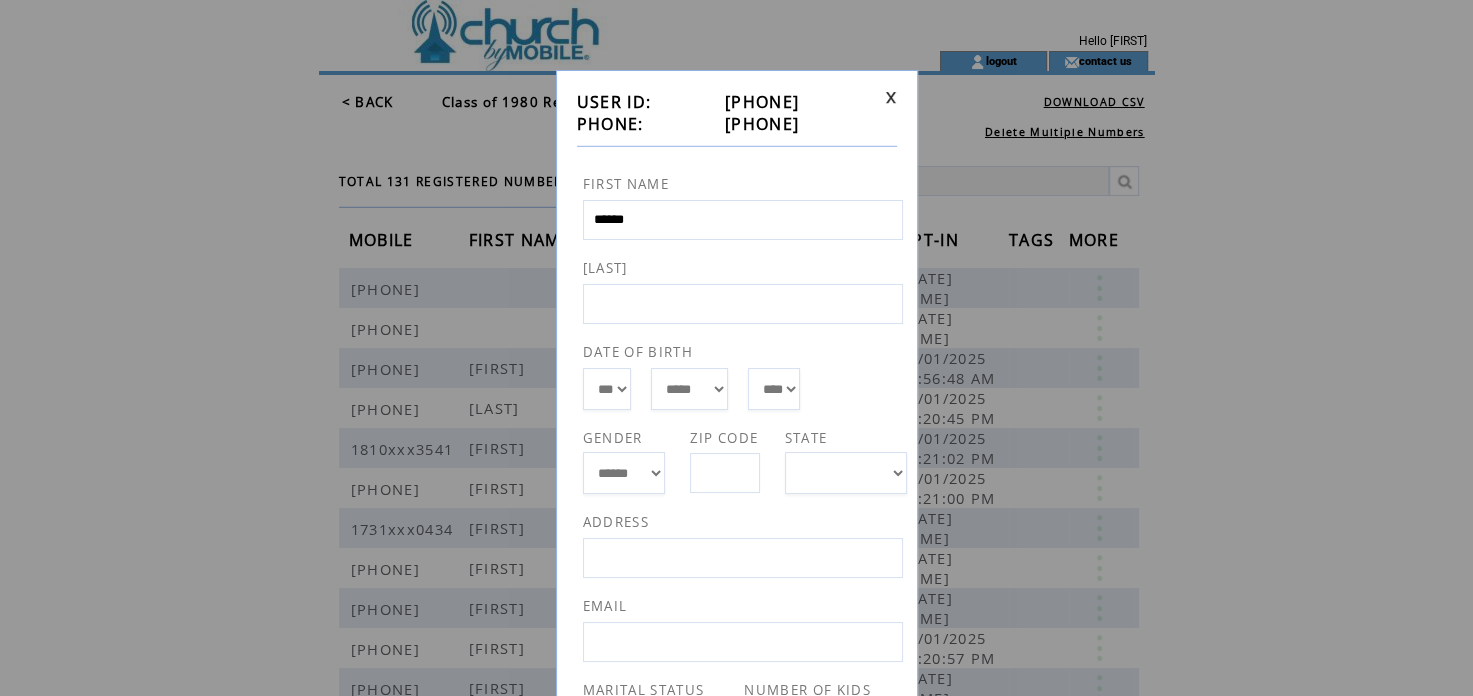 type on "******" 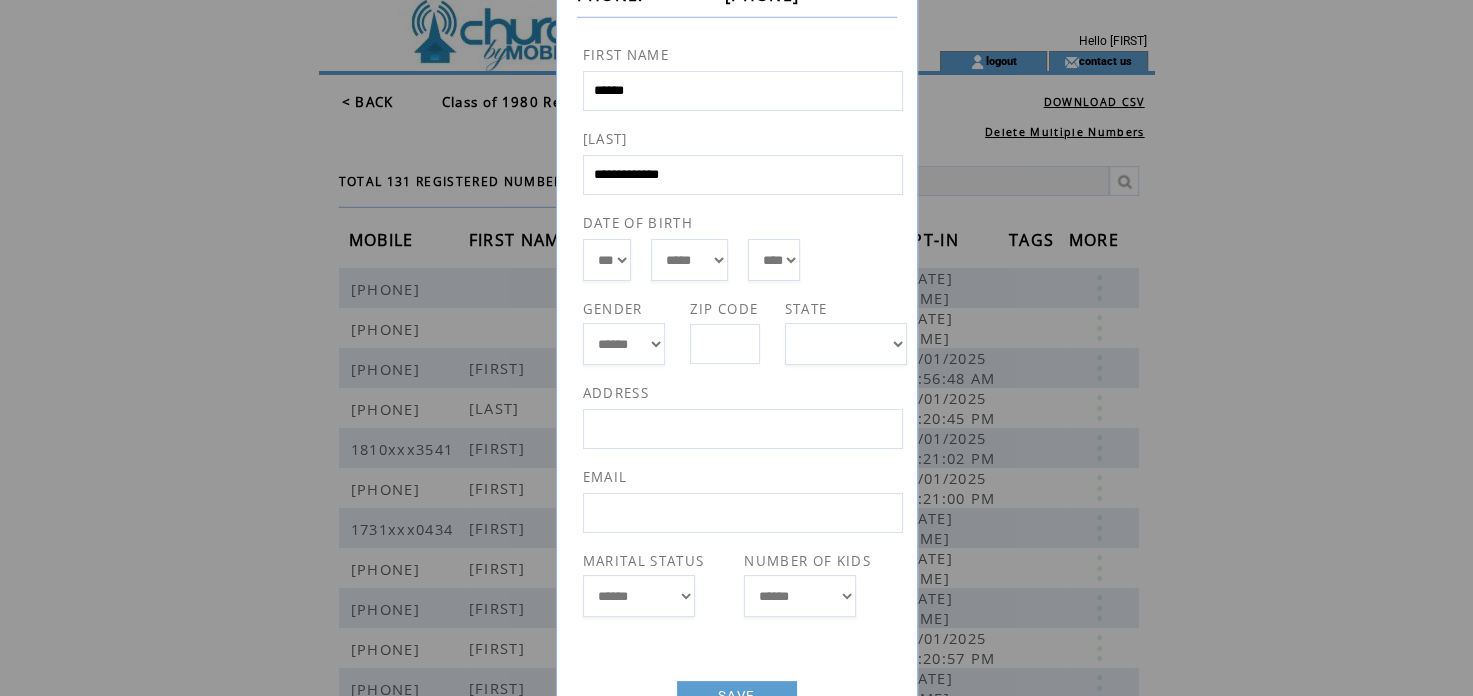 scroll, scrollTop: 197, scrollLeft: 0, axis: vertical 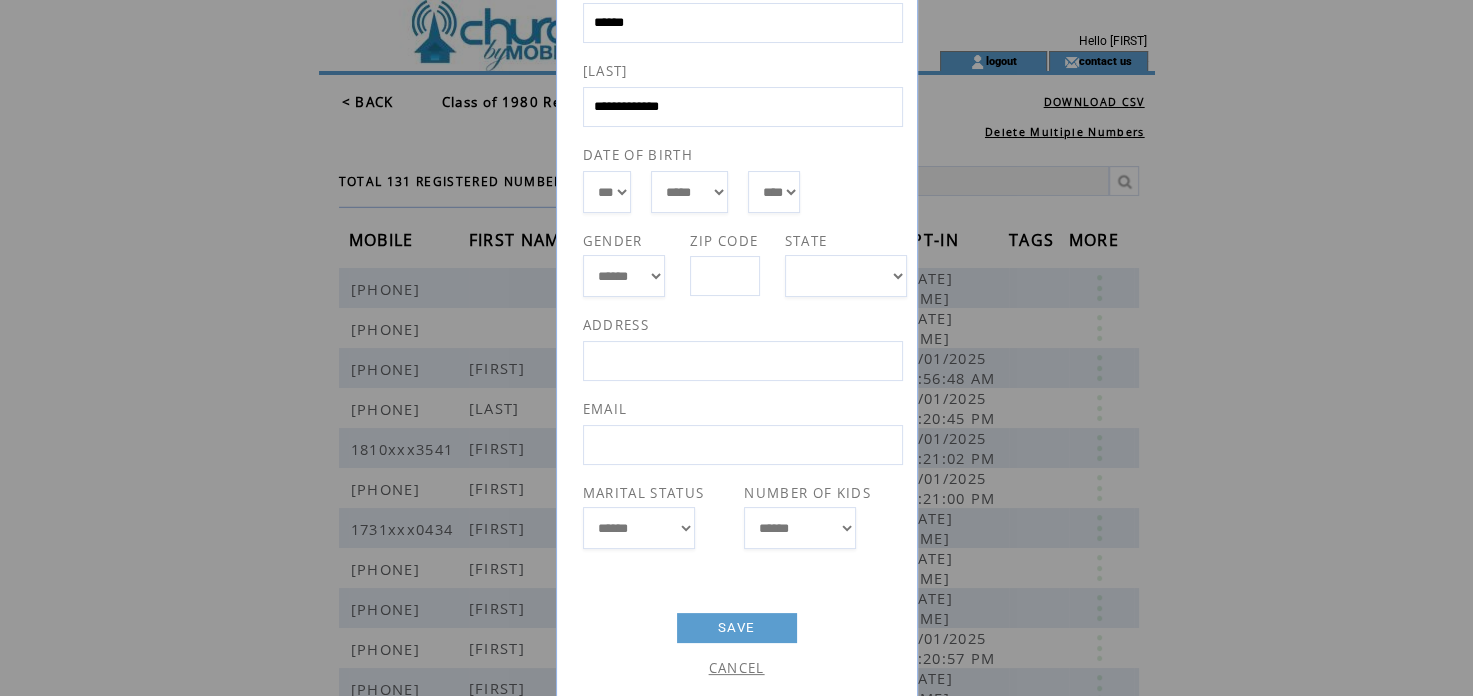 type on "**********" 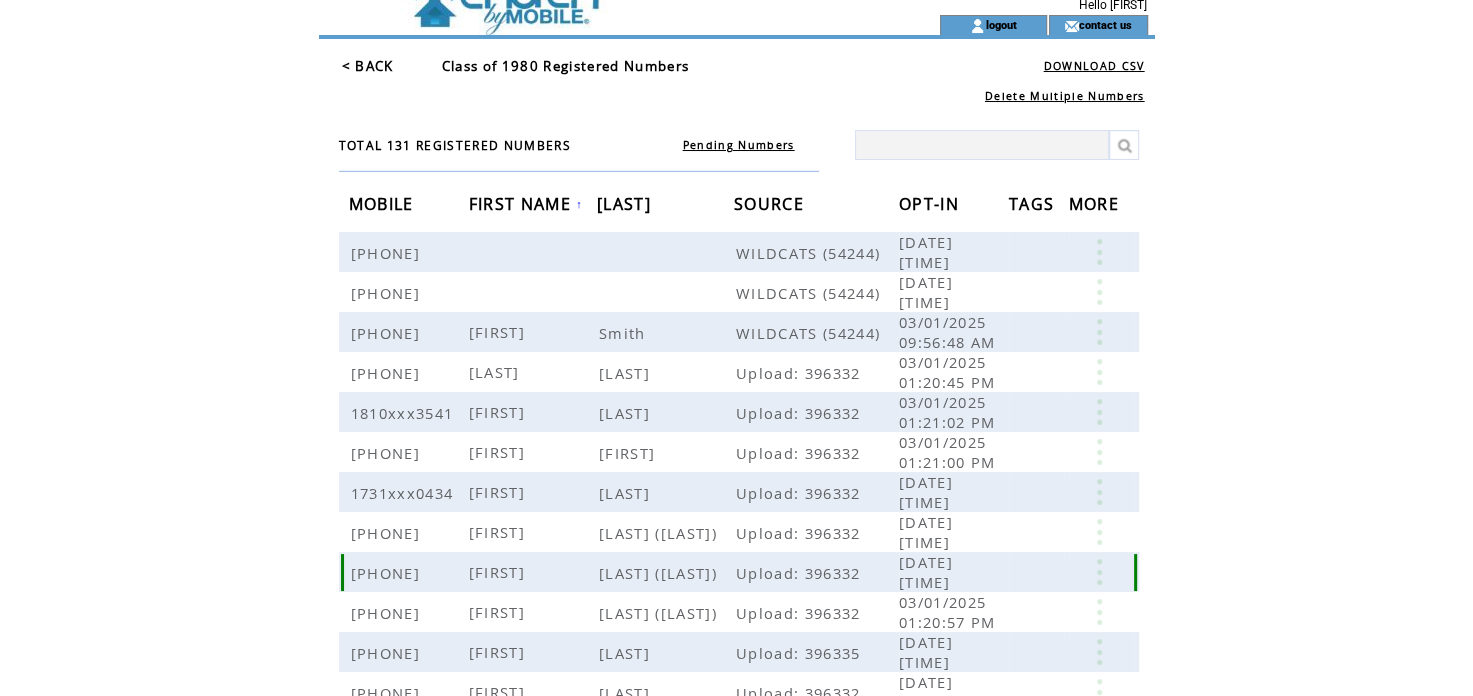 scroll, scrollTop: 35, scrollLeft: 0, axis: vertical 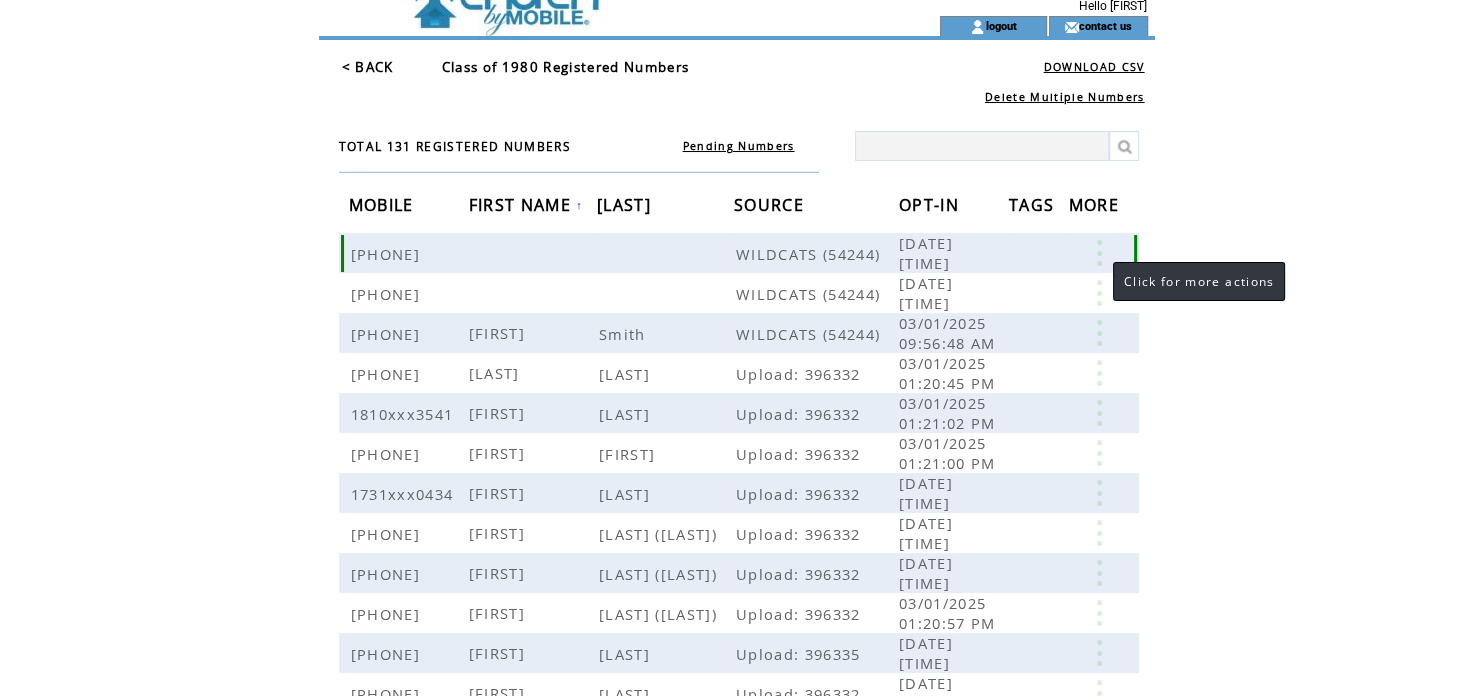 click at bounding box center [1099, 253] 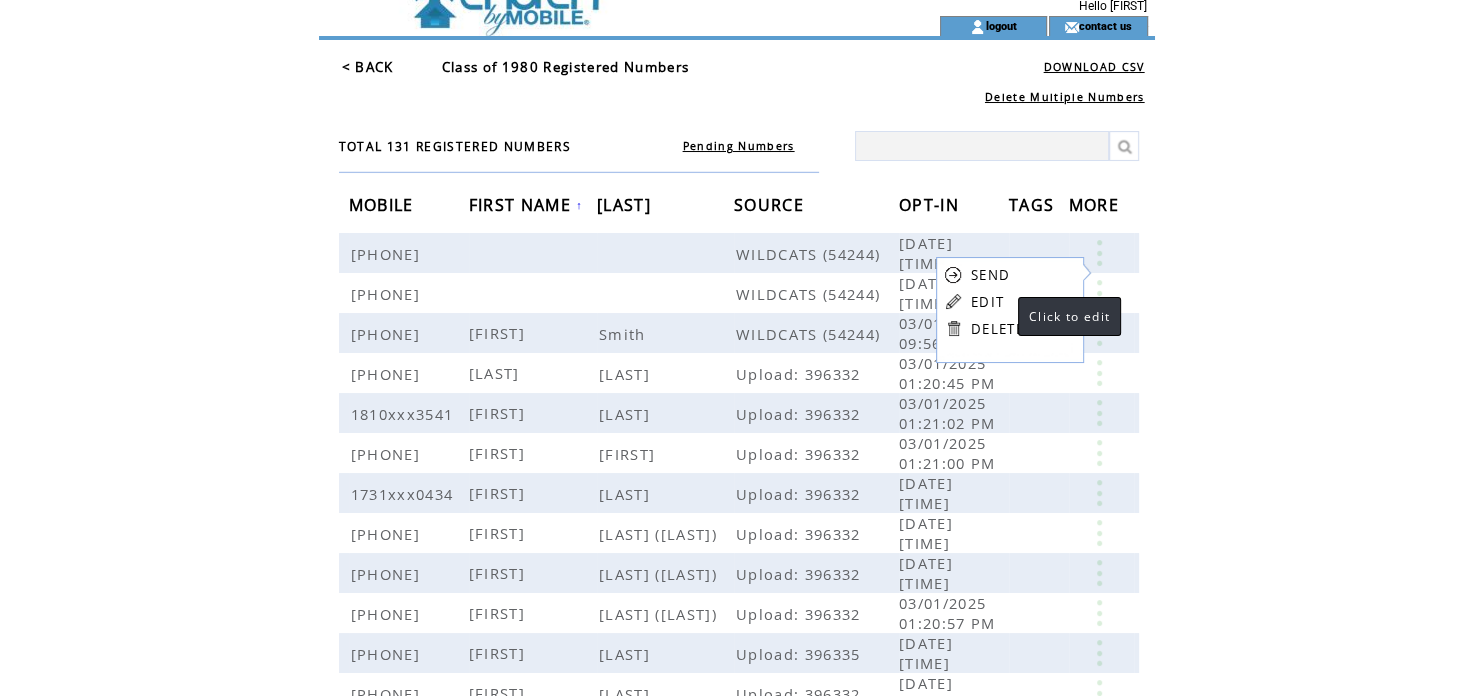 click on "EDIT" at bounding box center (987, 302) 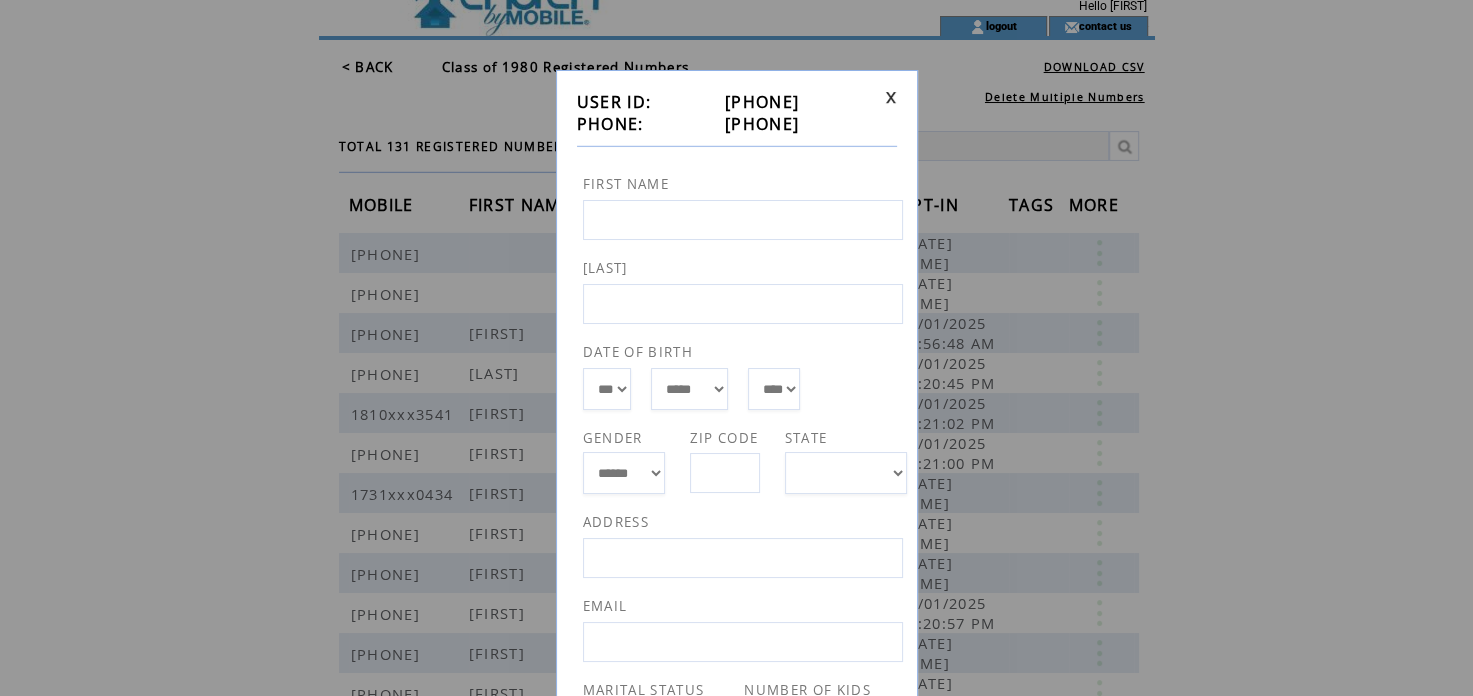 click at bounding box center (891, 97) 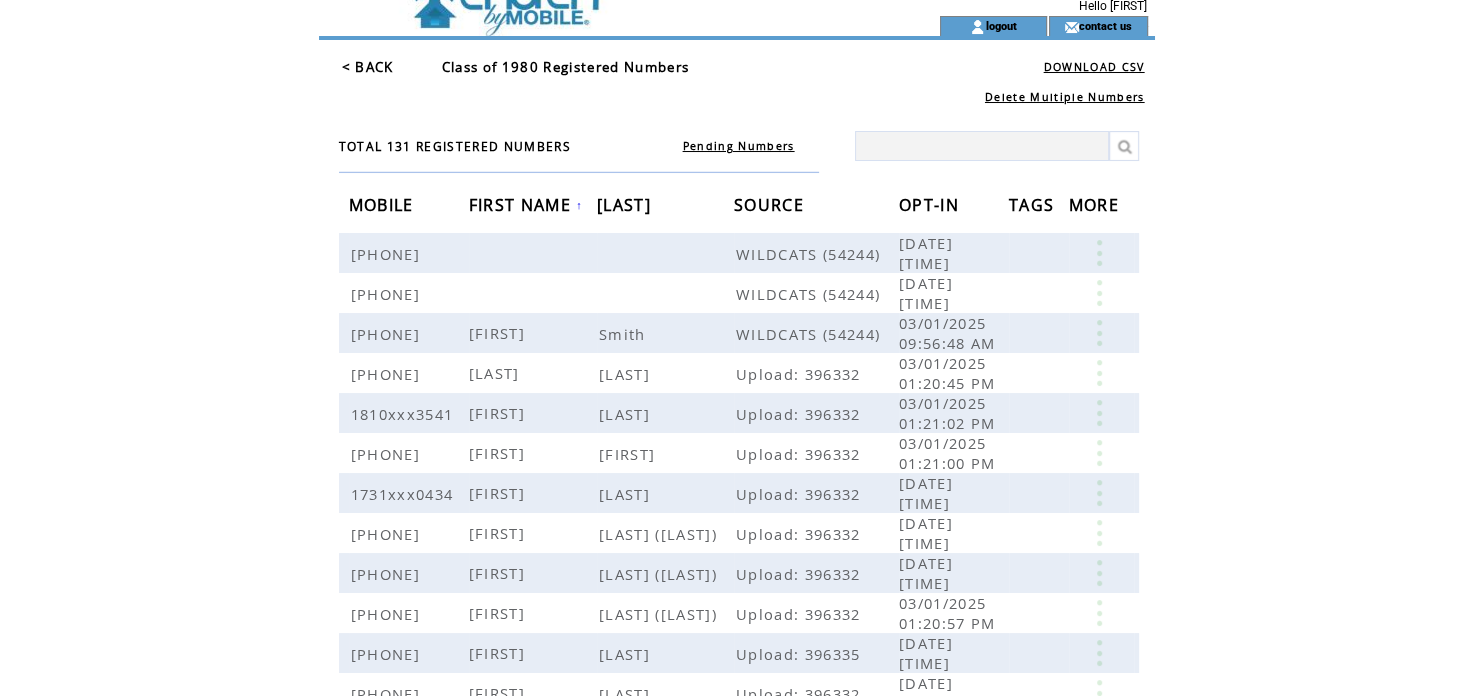 click on "< BACK" at bounding box center [368, 67] 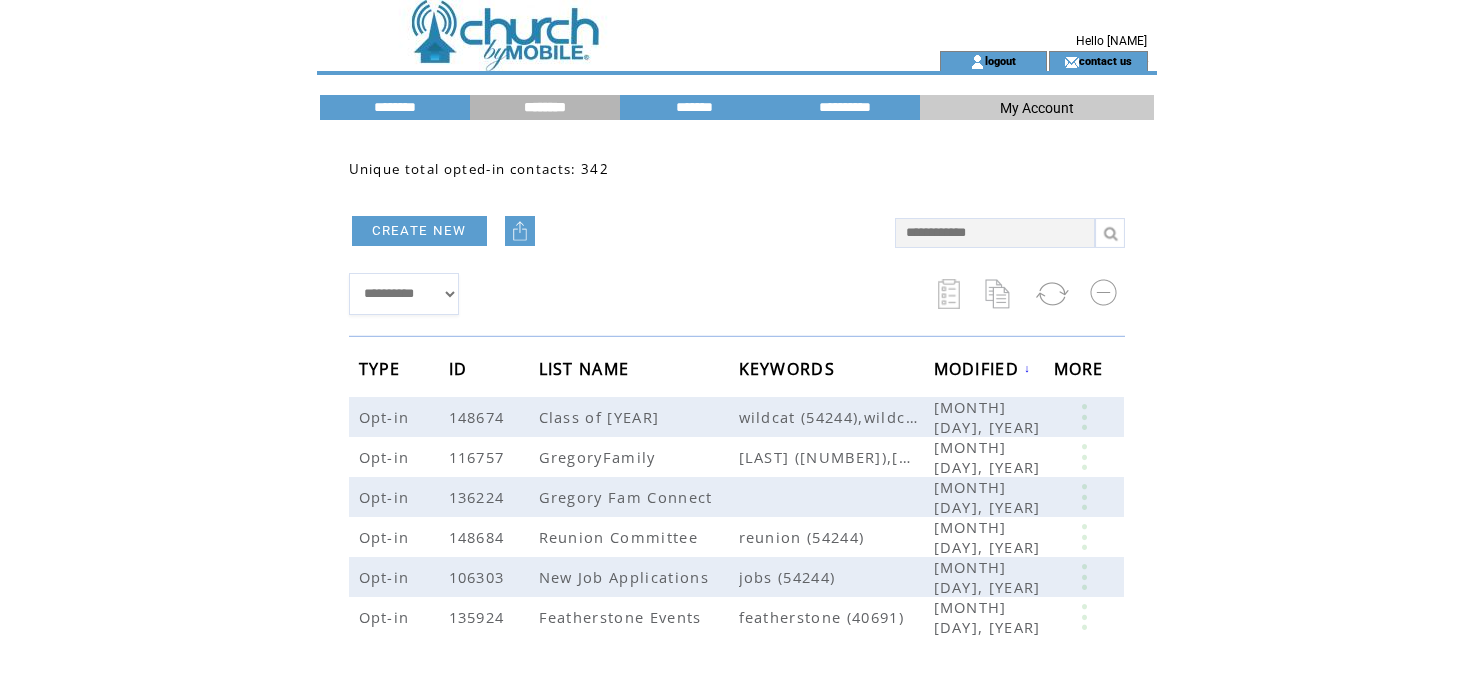 scroll, scrollTop: 0, scrollLeft: 0, axis: both 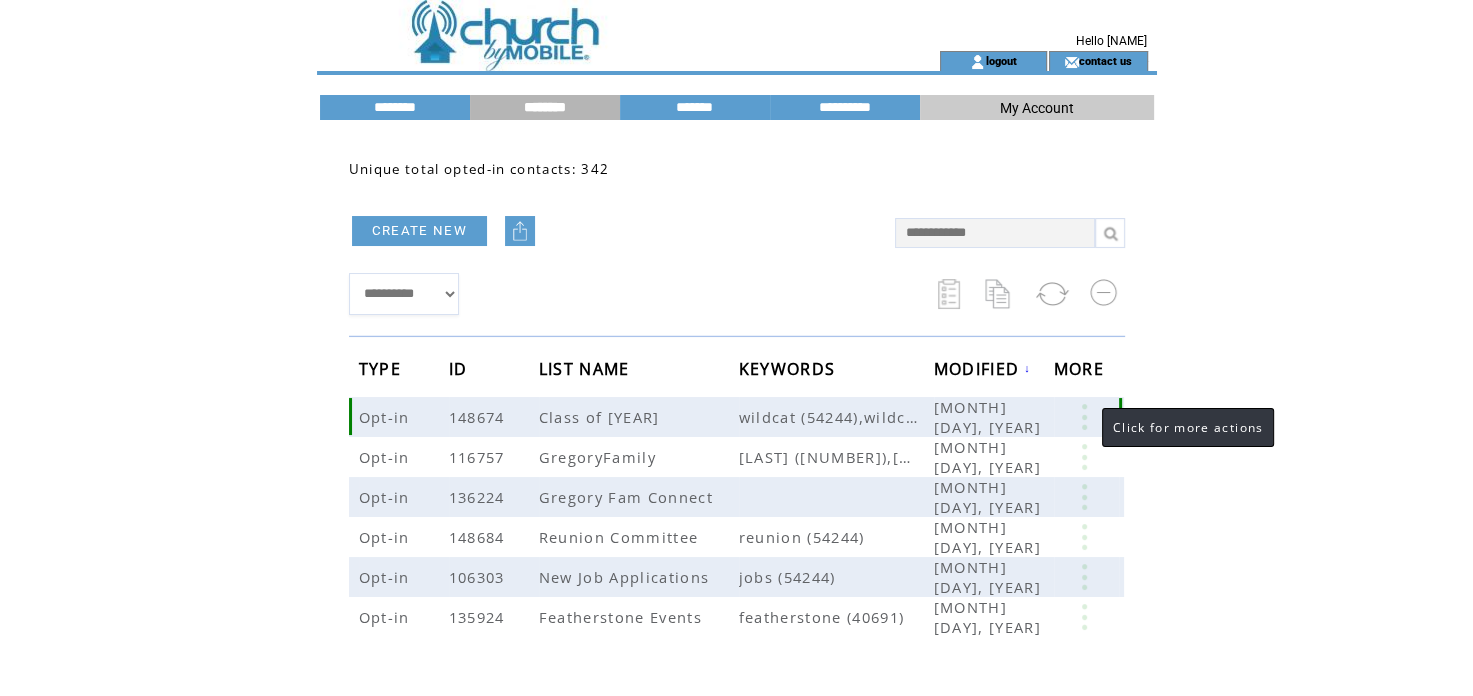 click at bounding box center (1084, 417) 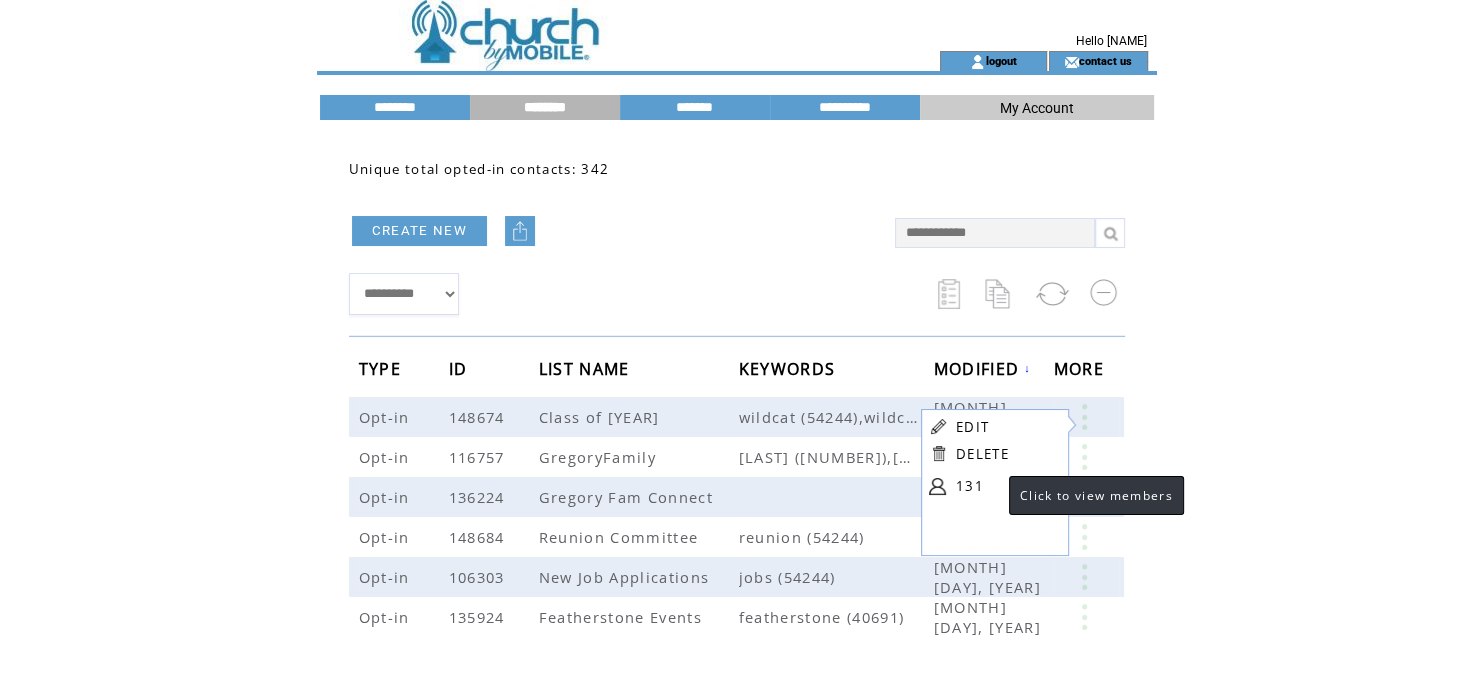 click on "131" at bounding box center [1006, 486] 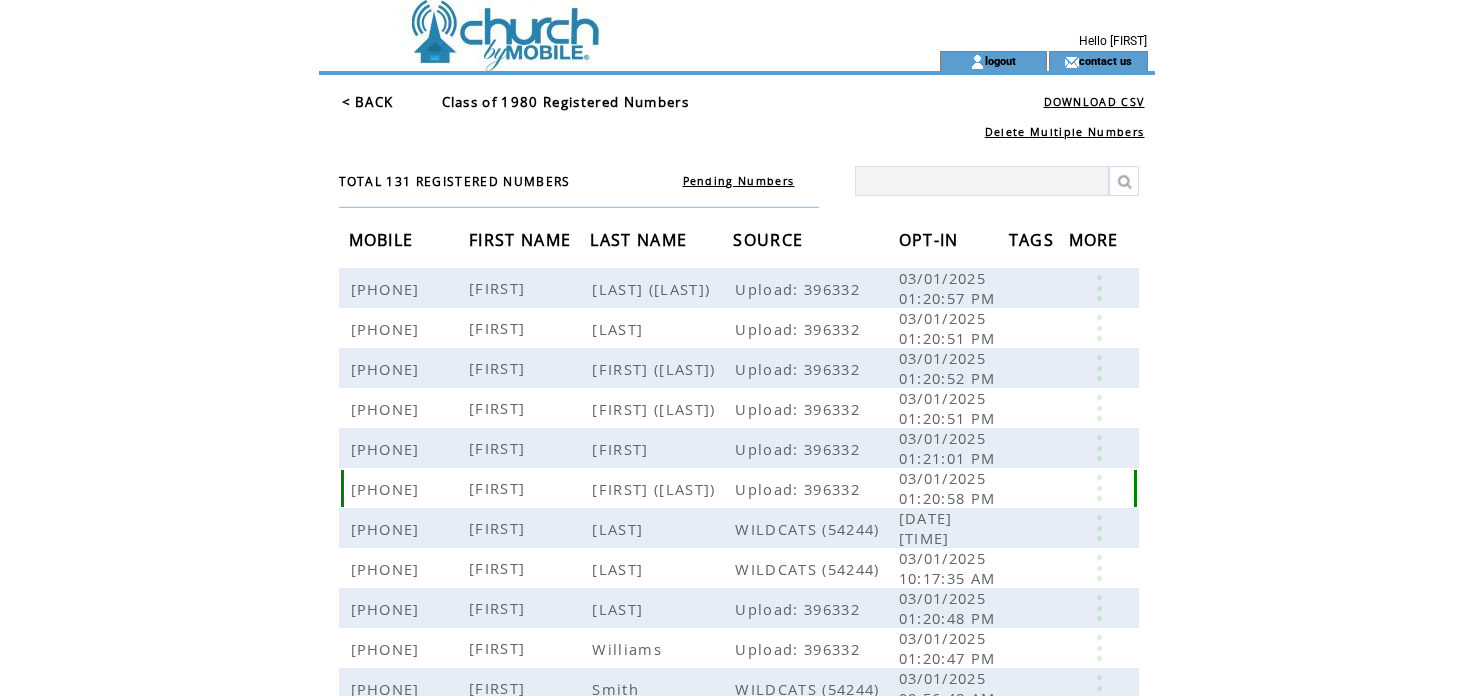 scroll, scrollTop: 0, scrollLeft: 0, axis: both 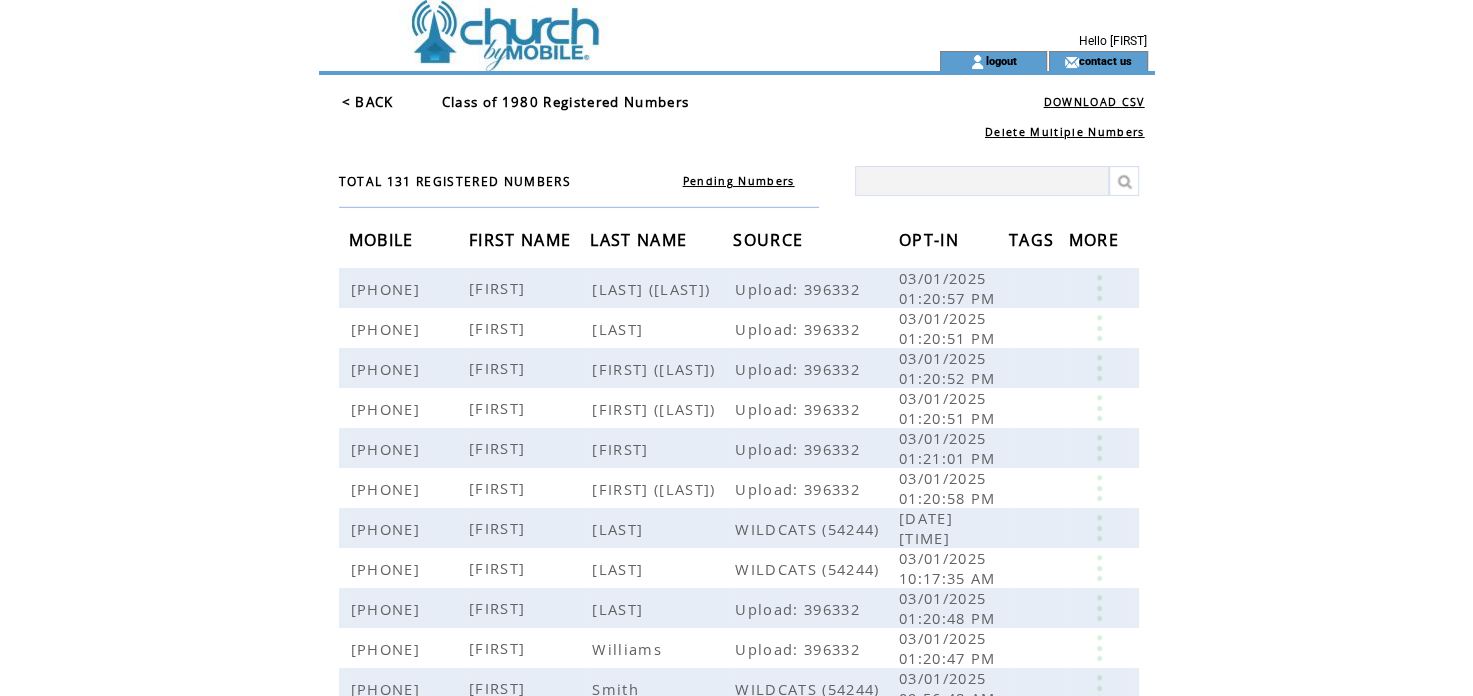 click on "FIRST NAME" at bounding box center (522, 242) 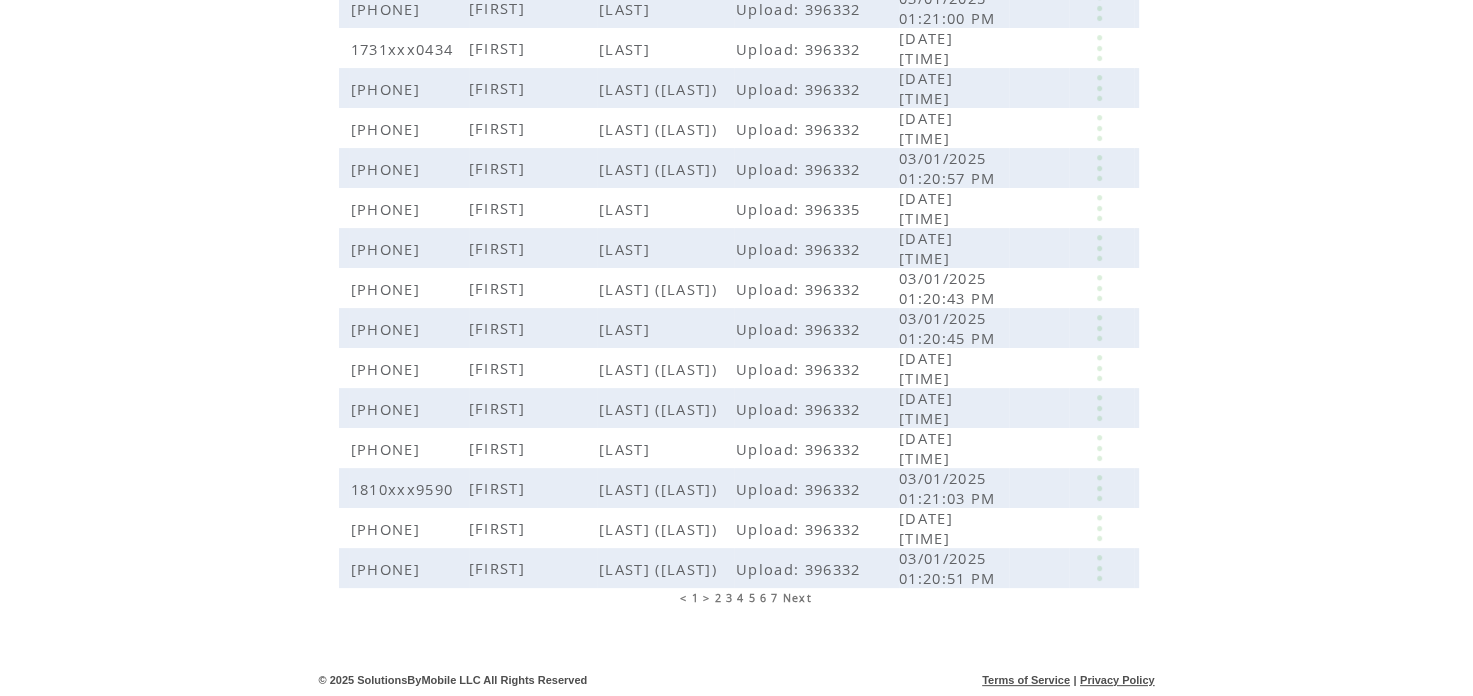scroll, scrollTop: 459, scrollLeft: 0, axis: vertical 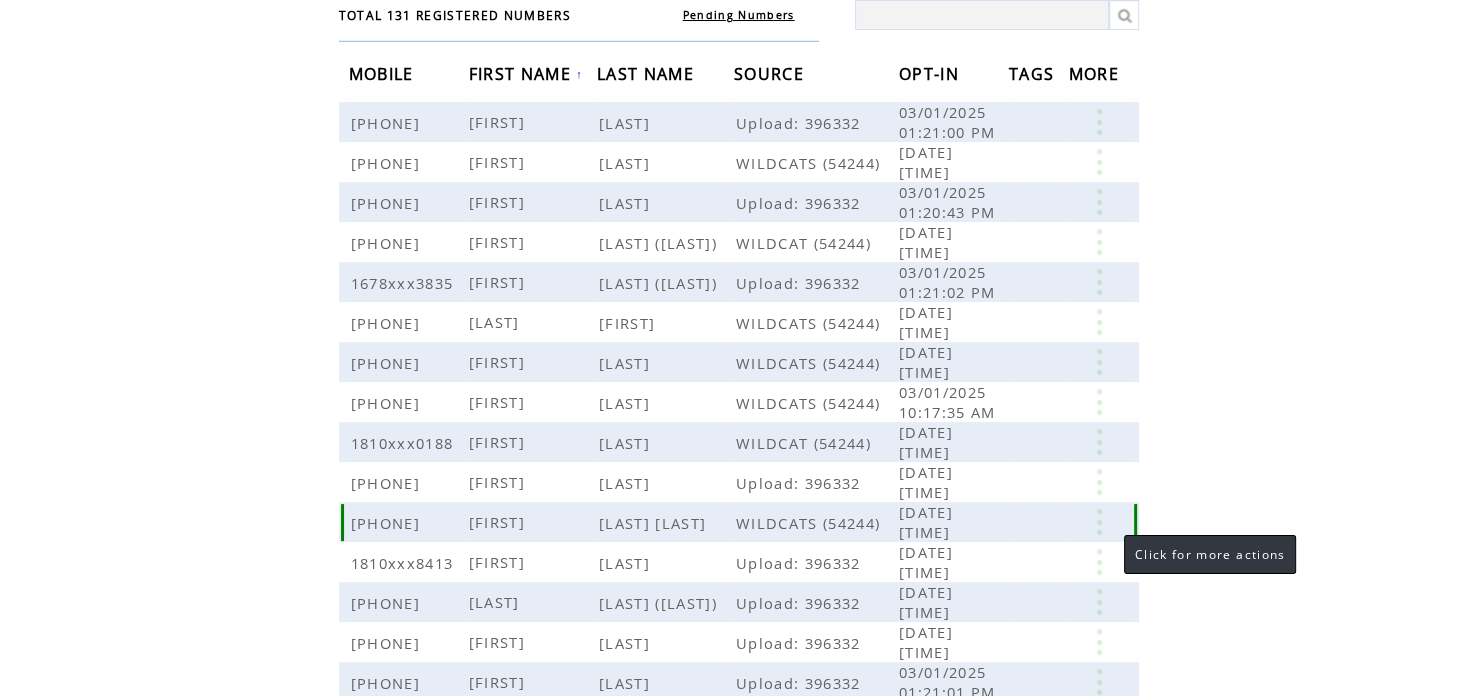 click at bounding box center (1099, 522) 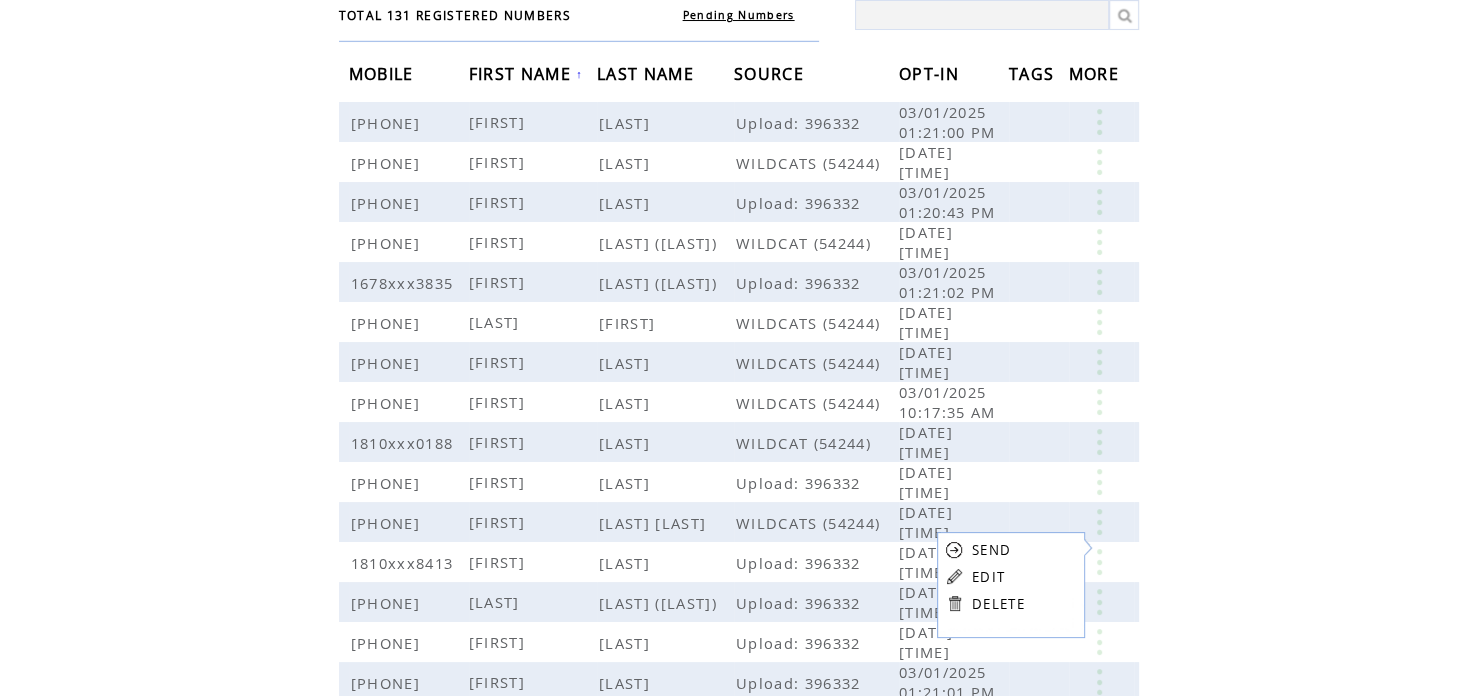 click on "EDIT" at bounding box center [988, 577] 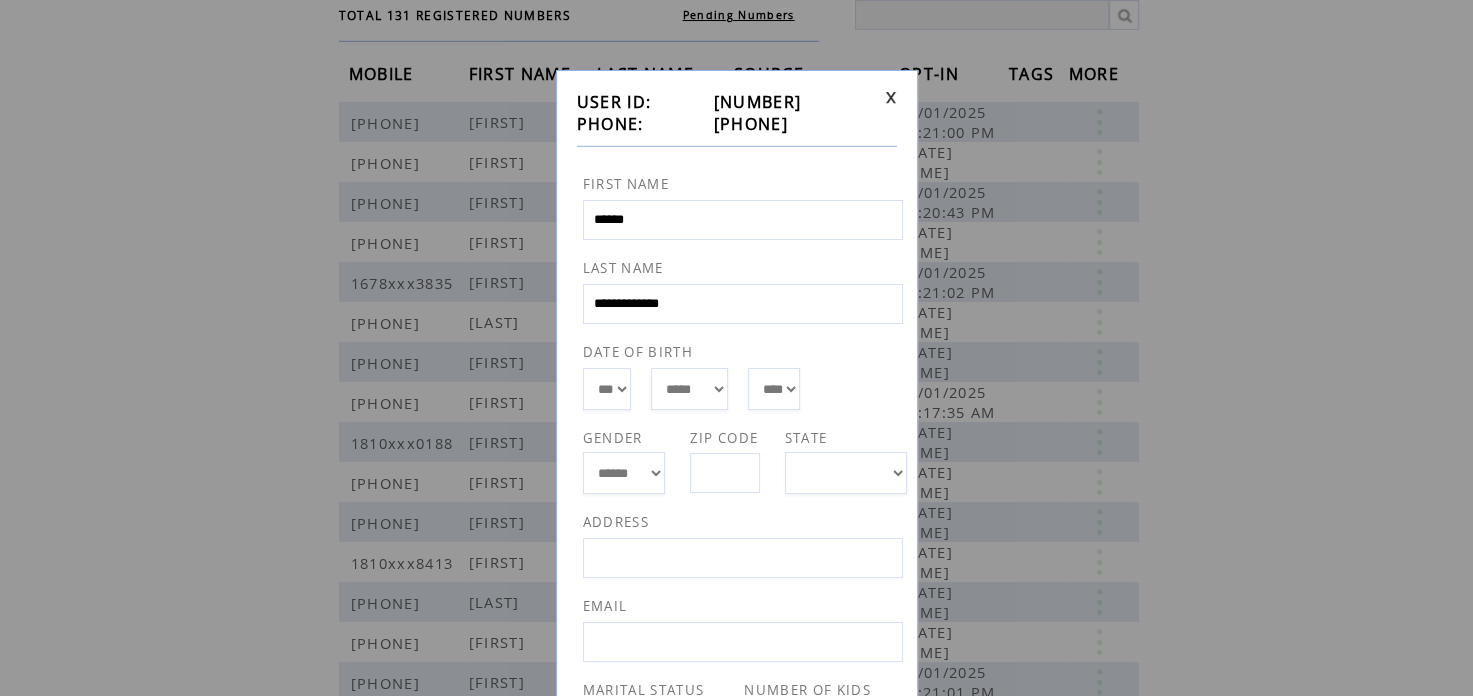 click on "**********" at bounding box center (743, 304) 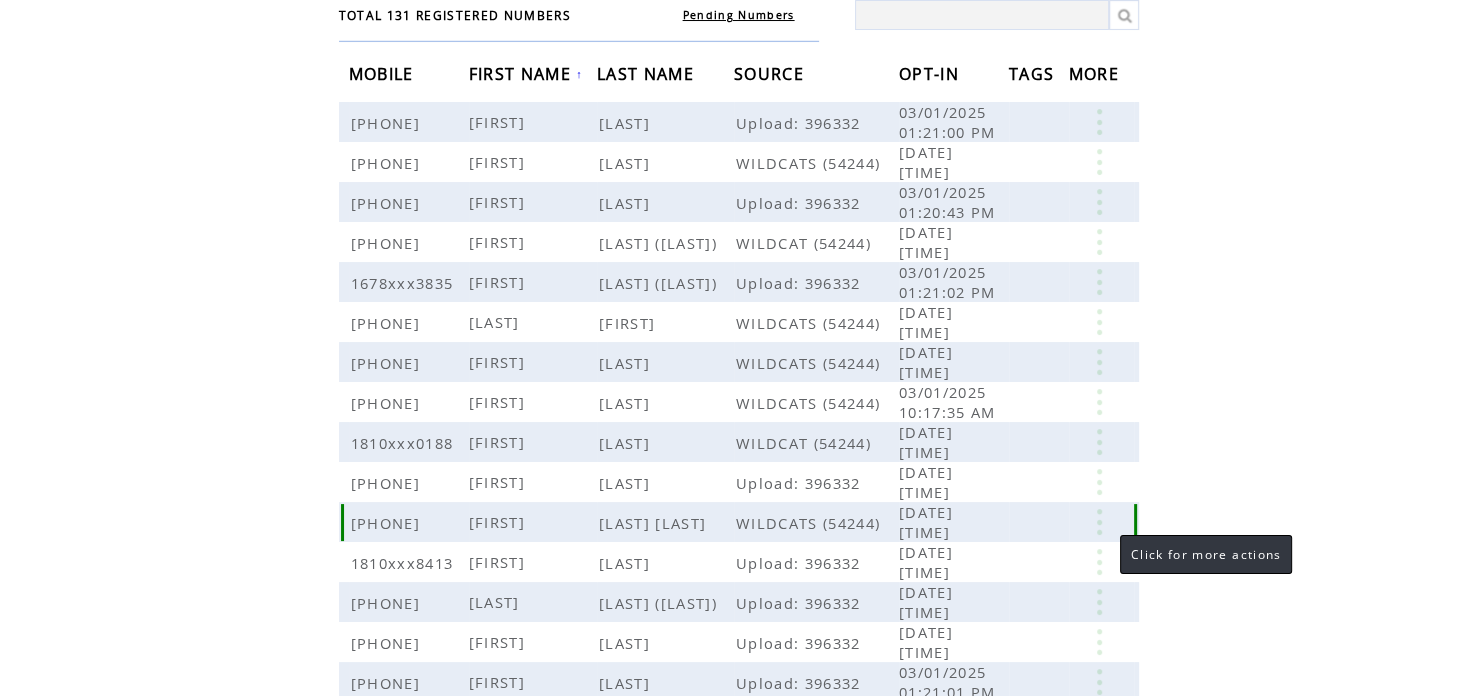 click at bounding box center [1099, 522] 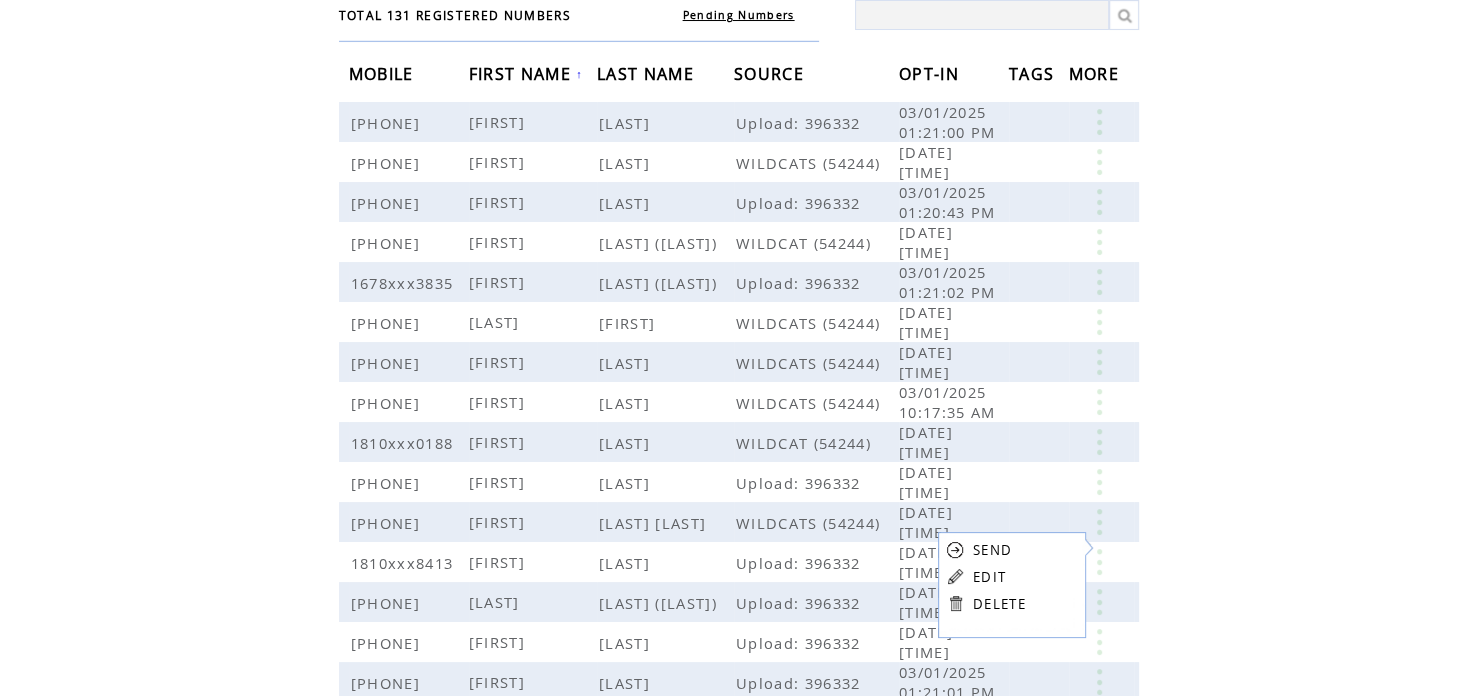 click on "EDIT" at bounding box center (989, 577) 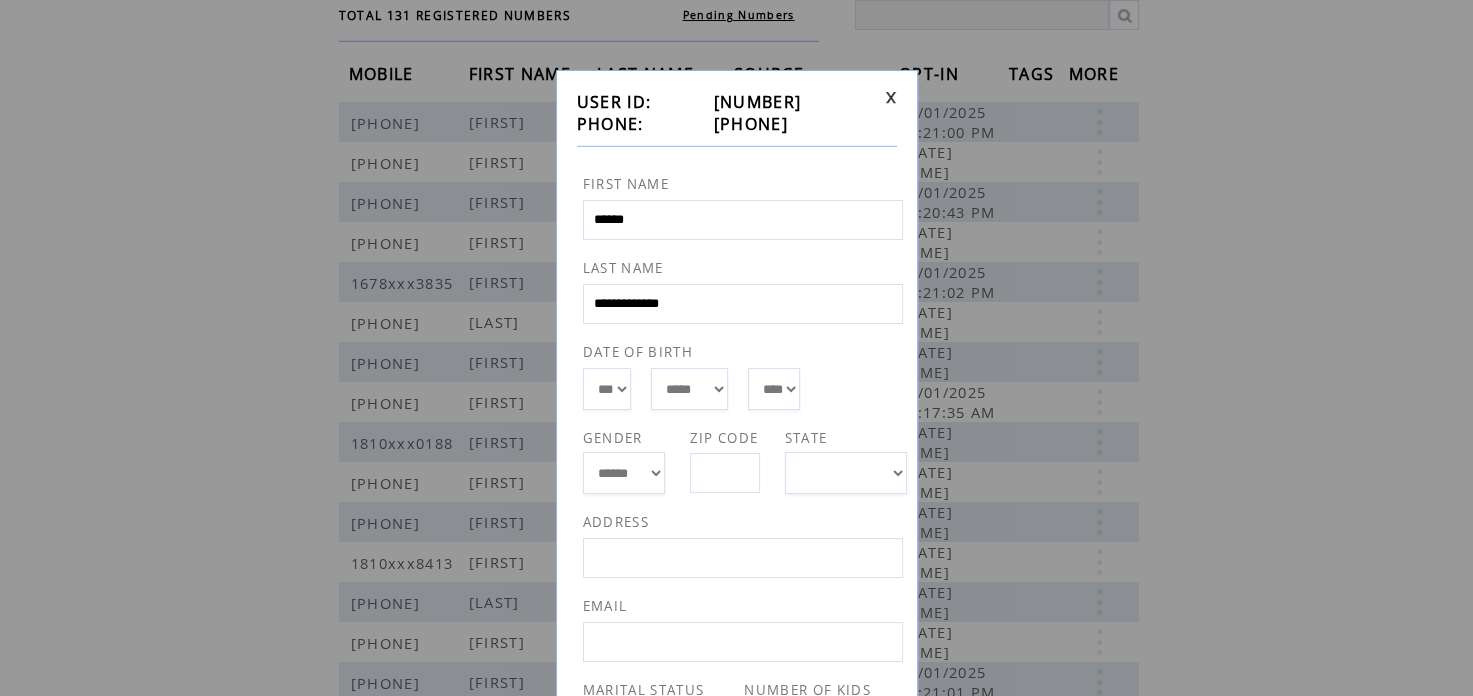 click on "**********" at bounding box center (743, 304) 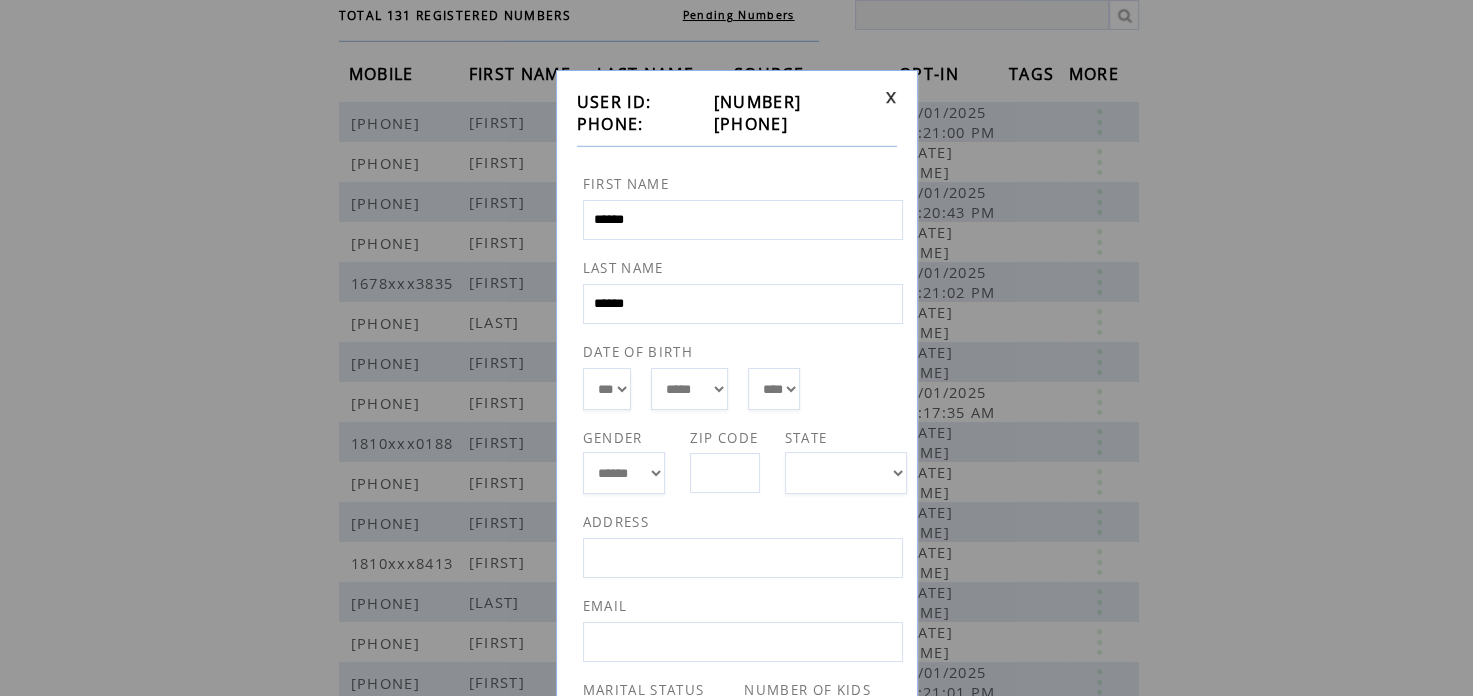 drag, startPoint x: 594, startPoint y: 303, endPoint x: 644, endPoint y: 308, distance: 50.24938 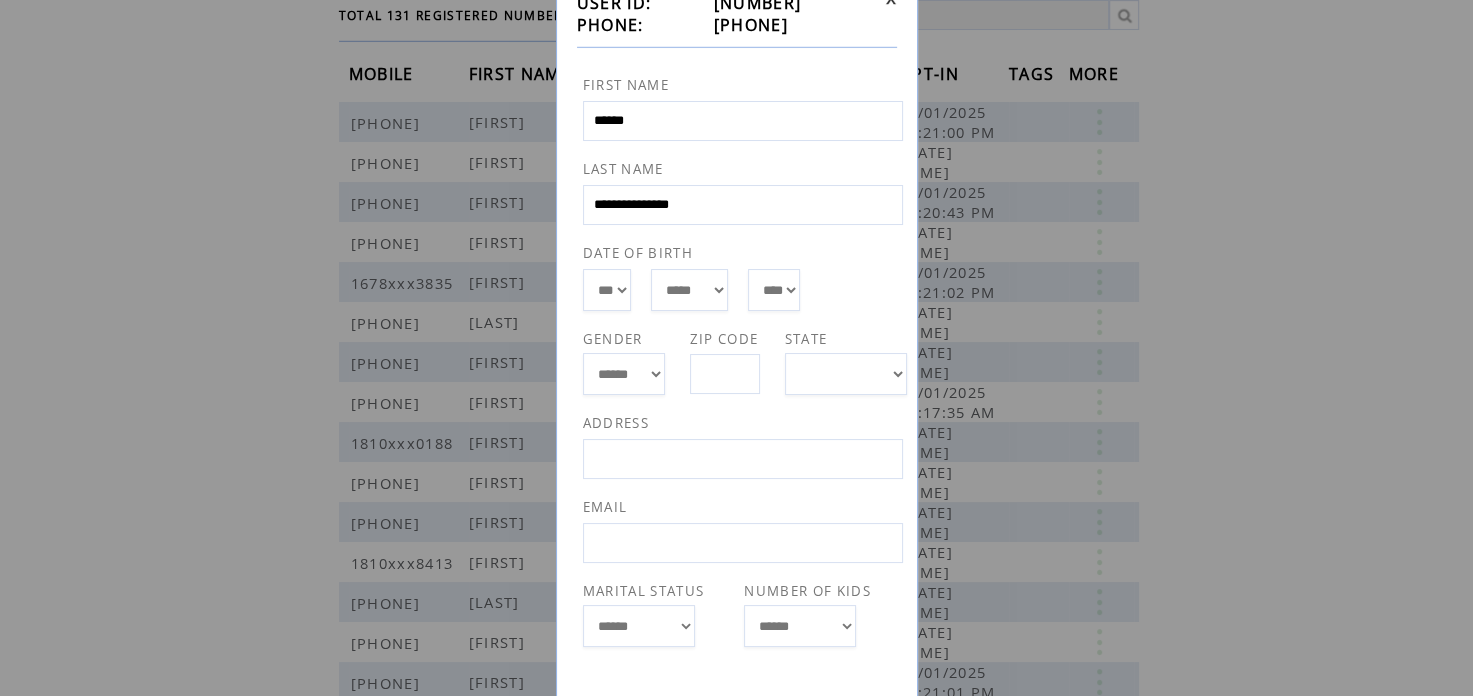 scroll, scrollTop: 197, scrollLeft: 0, axis: vertical 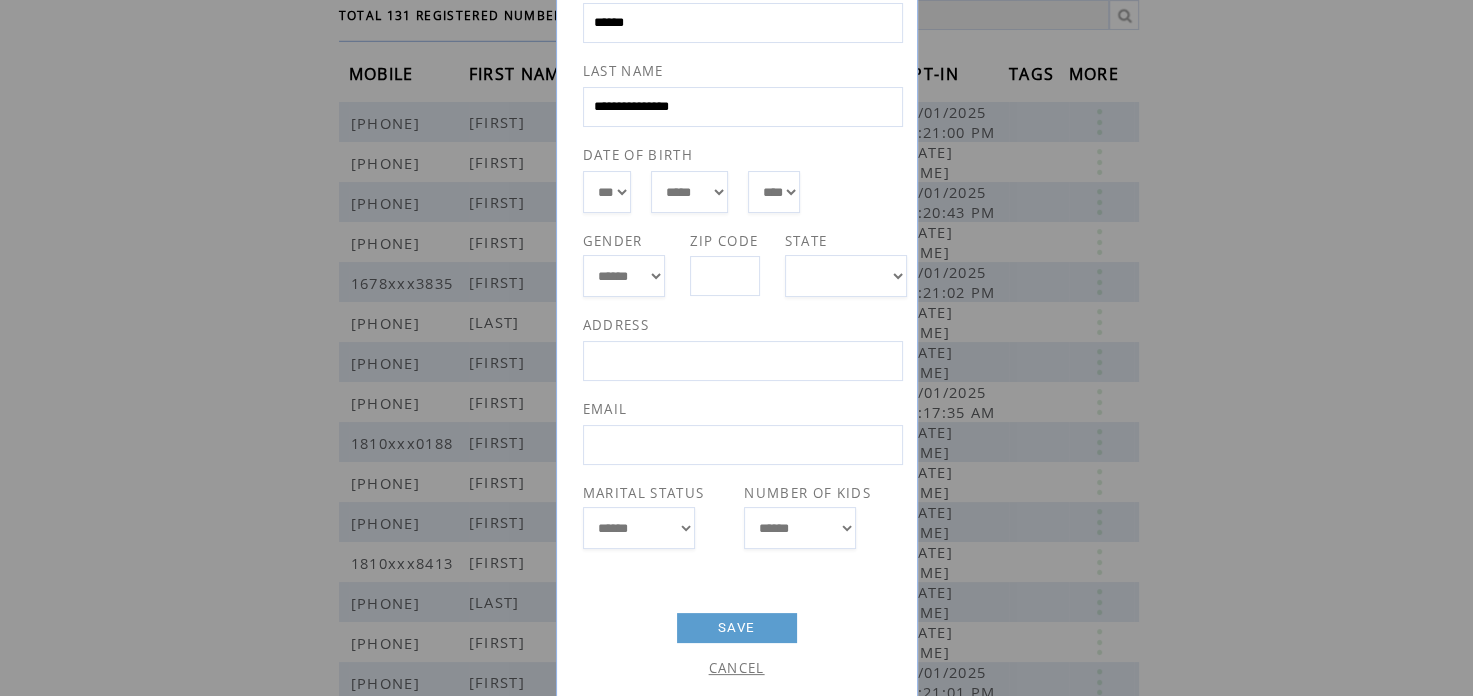 type on "**********" 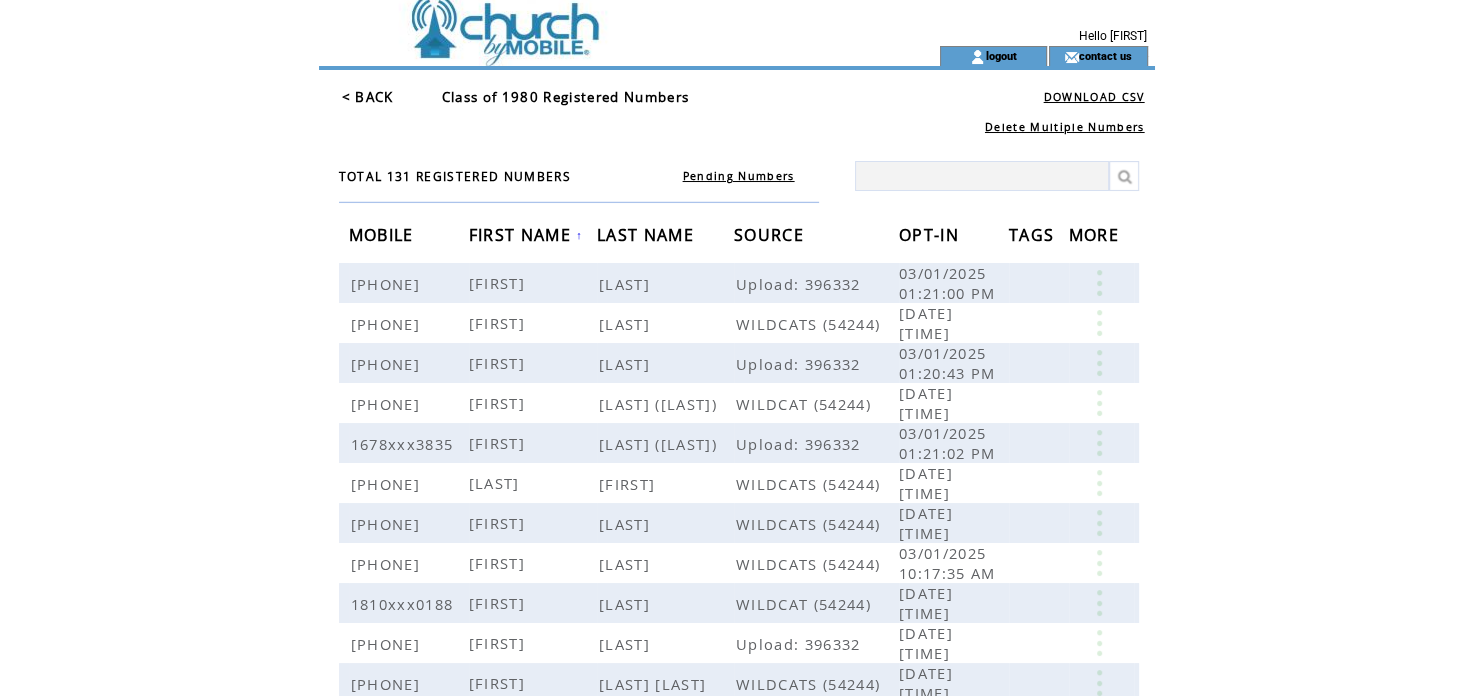 scroll, scrollTop: 0, scrollLeft: 0, axis: both 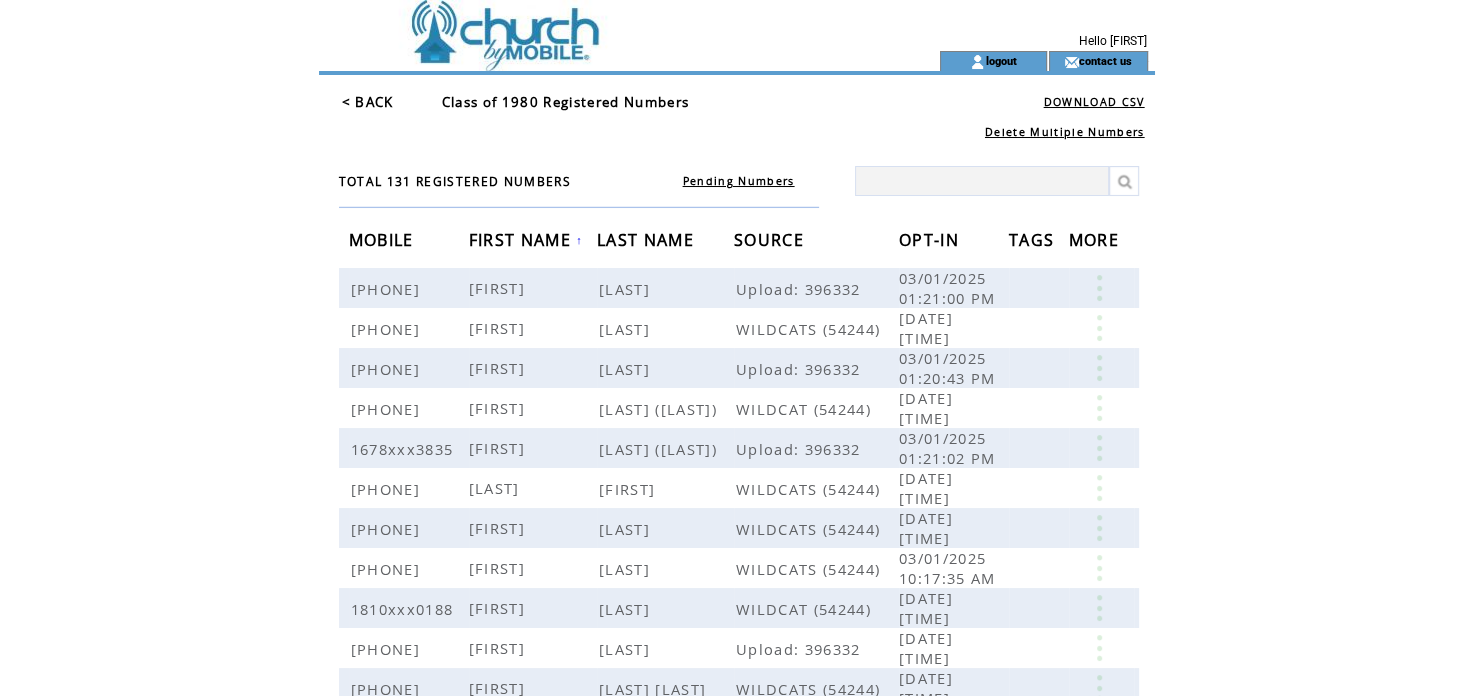 click on "< BACK Class of 1980 Registered Numbers" at bounding box center (540, 102) 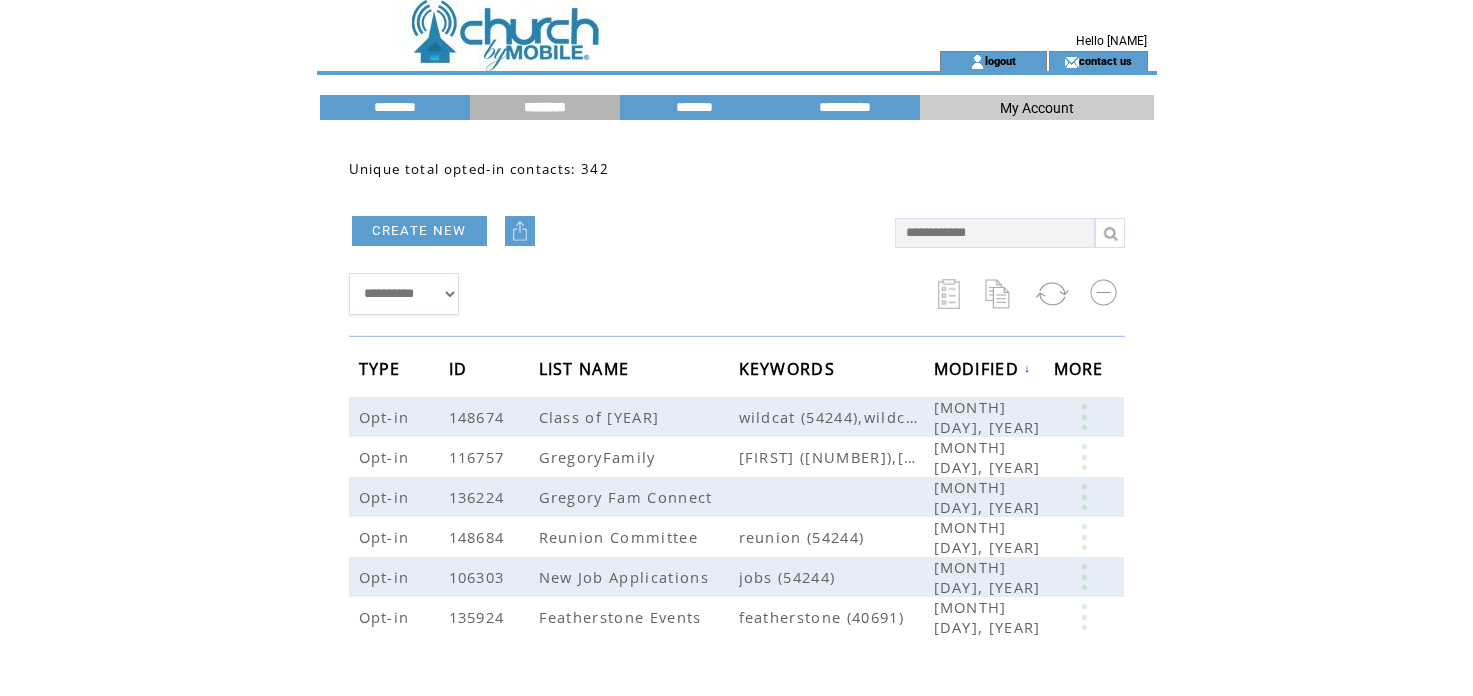 scroll, scrollTop: 0, scrollLeft: 0, axis: both 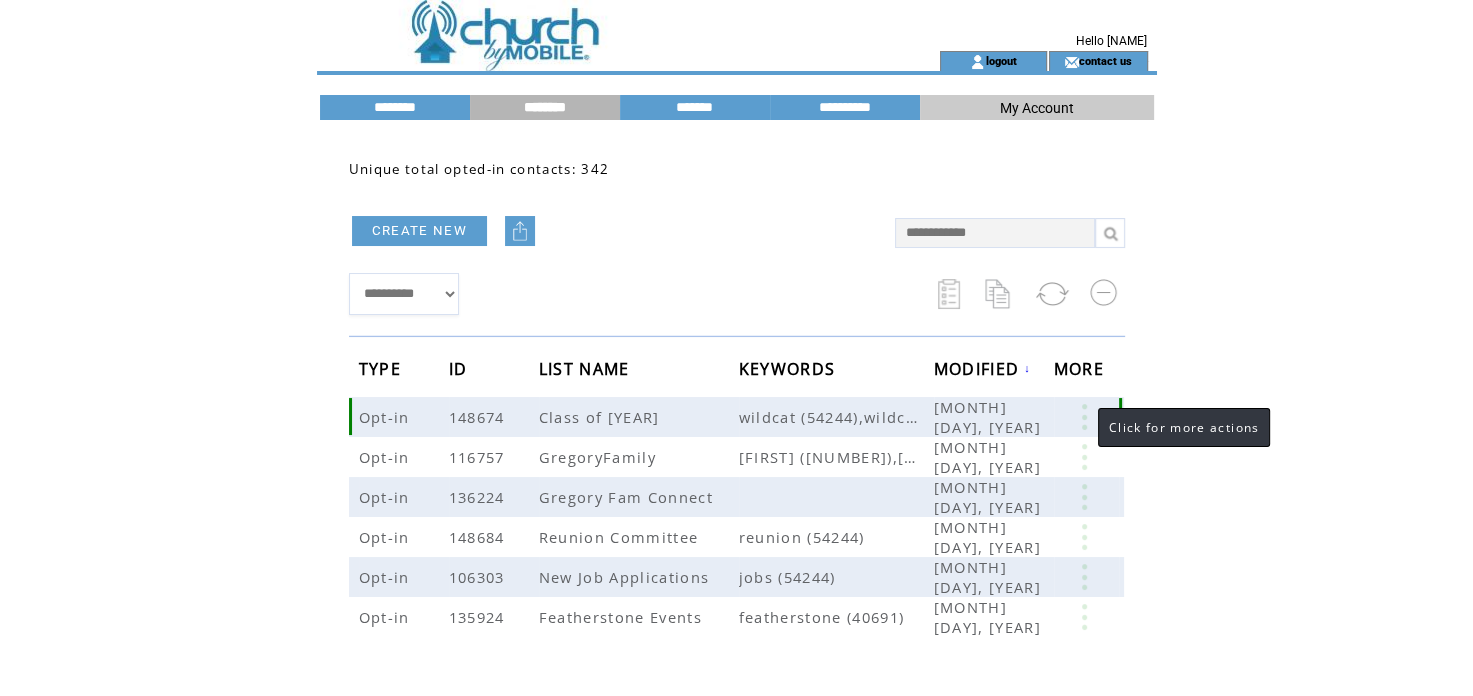 click at bounding box center (1084, 417) 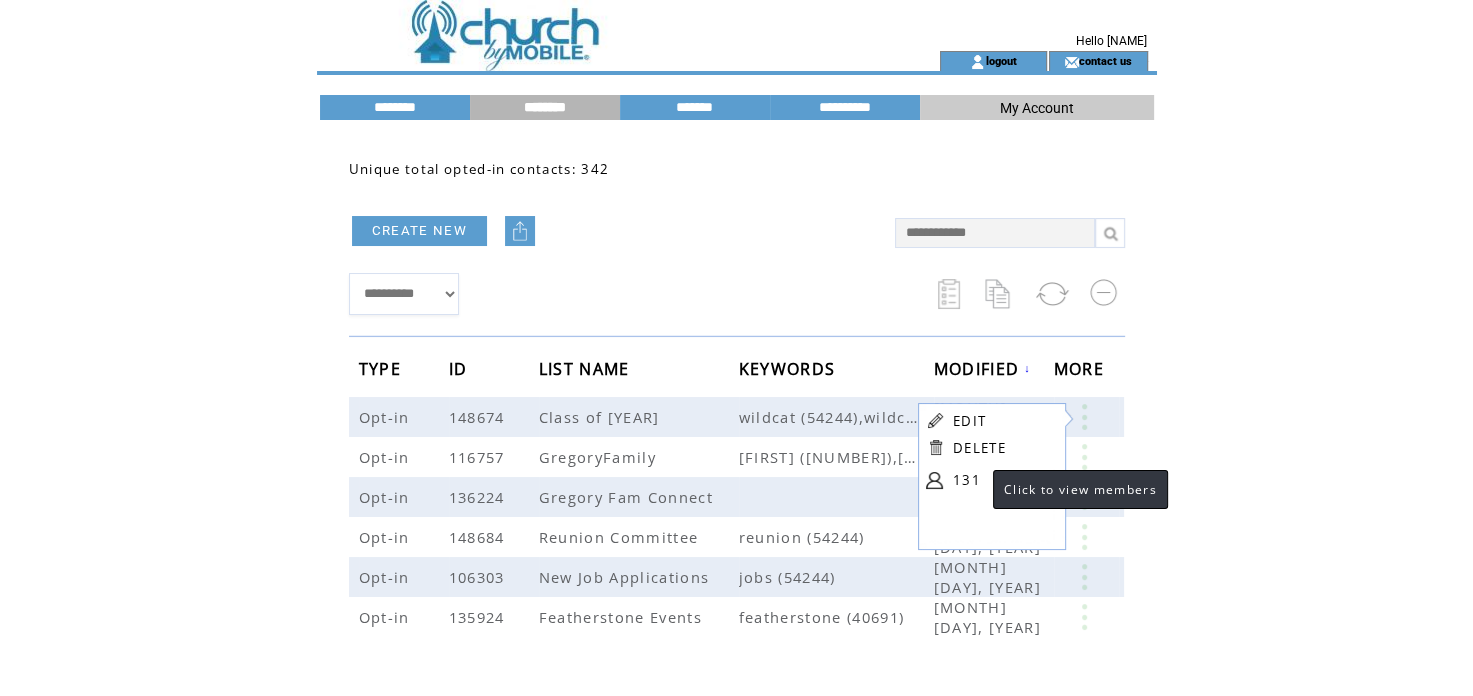 click on "131" at bounding box center [1003, 480] 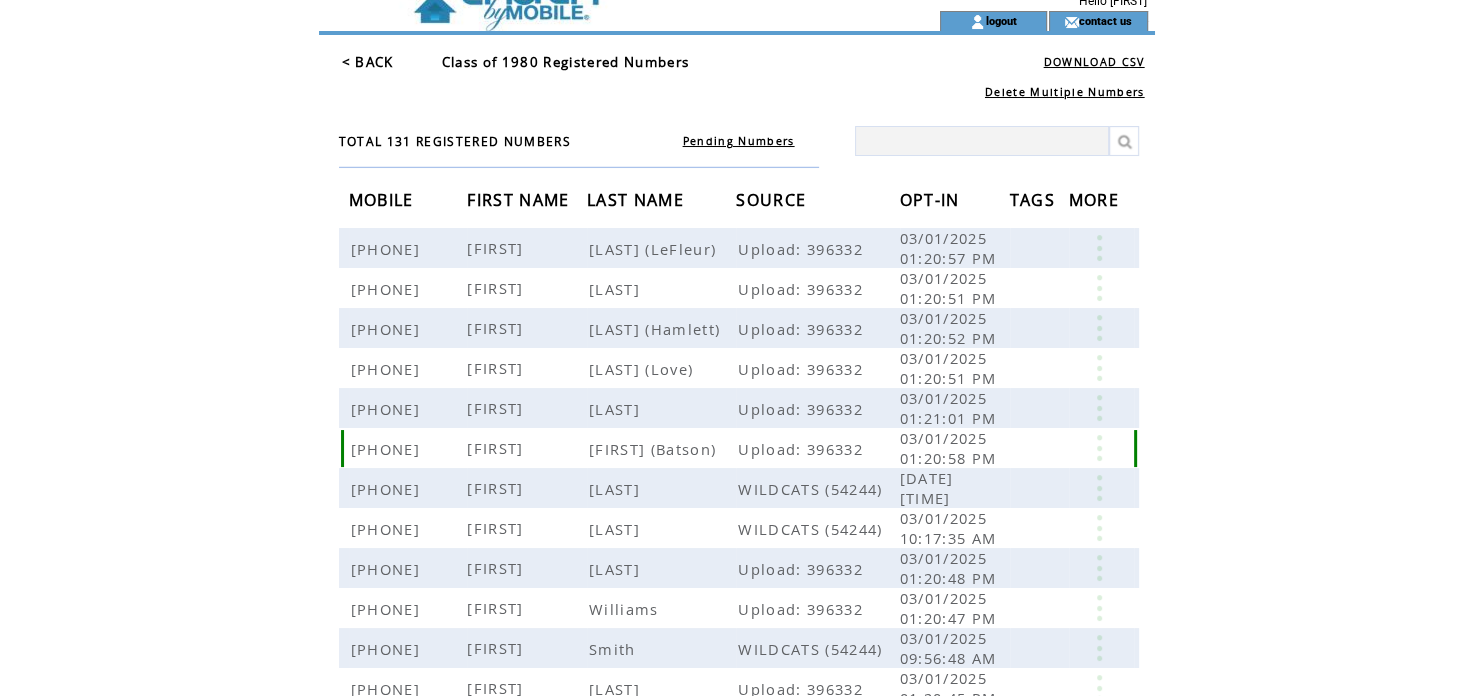 scroll, scrollTop: 41, scrollLeft: 0, axis: vertical 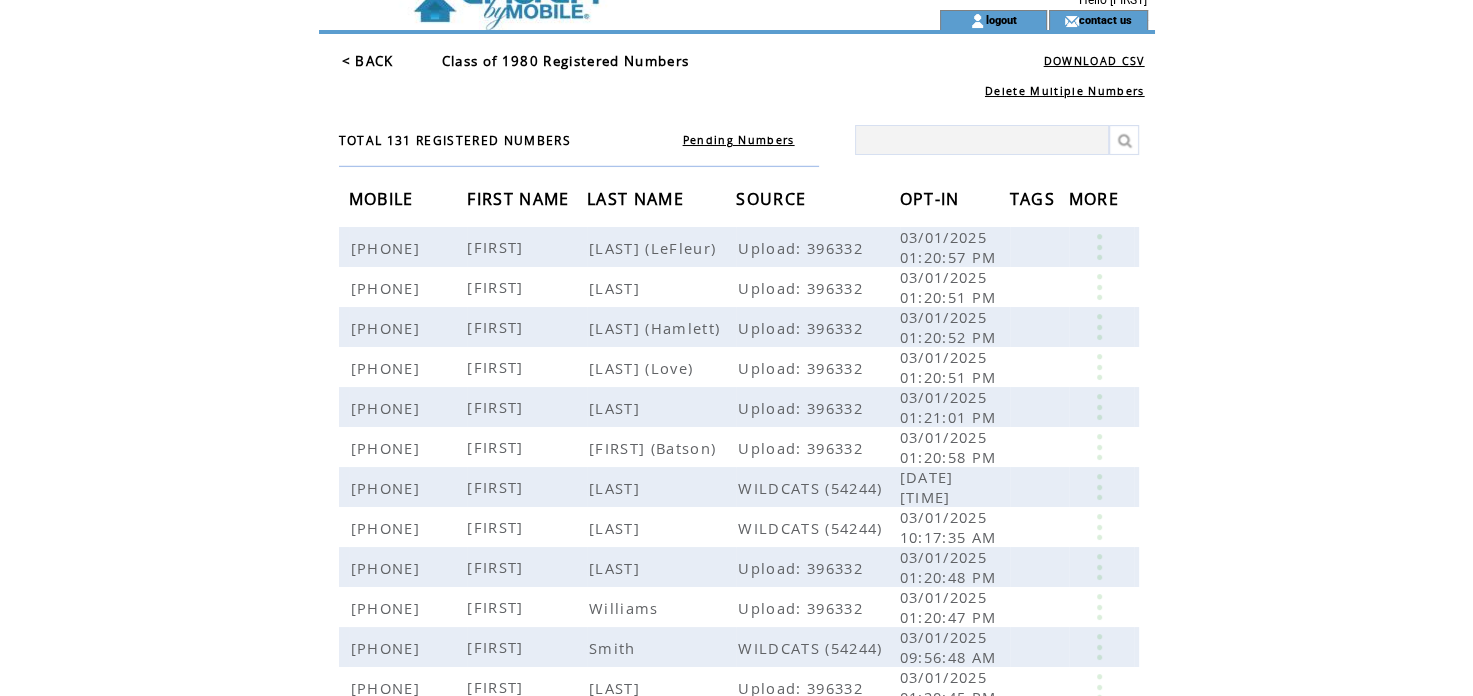 click on "FIRST NAME" at bounding box center [520, 201] 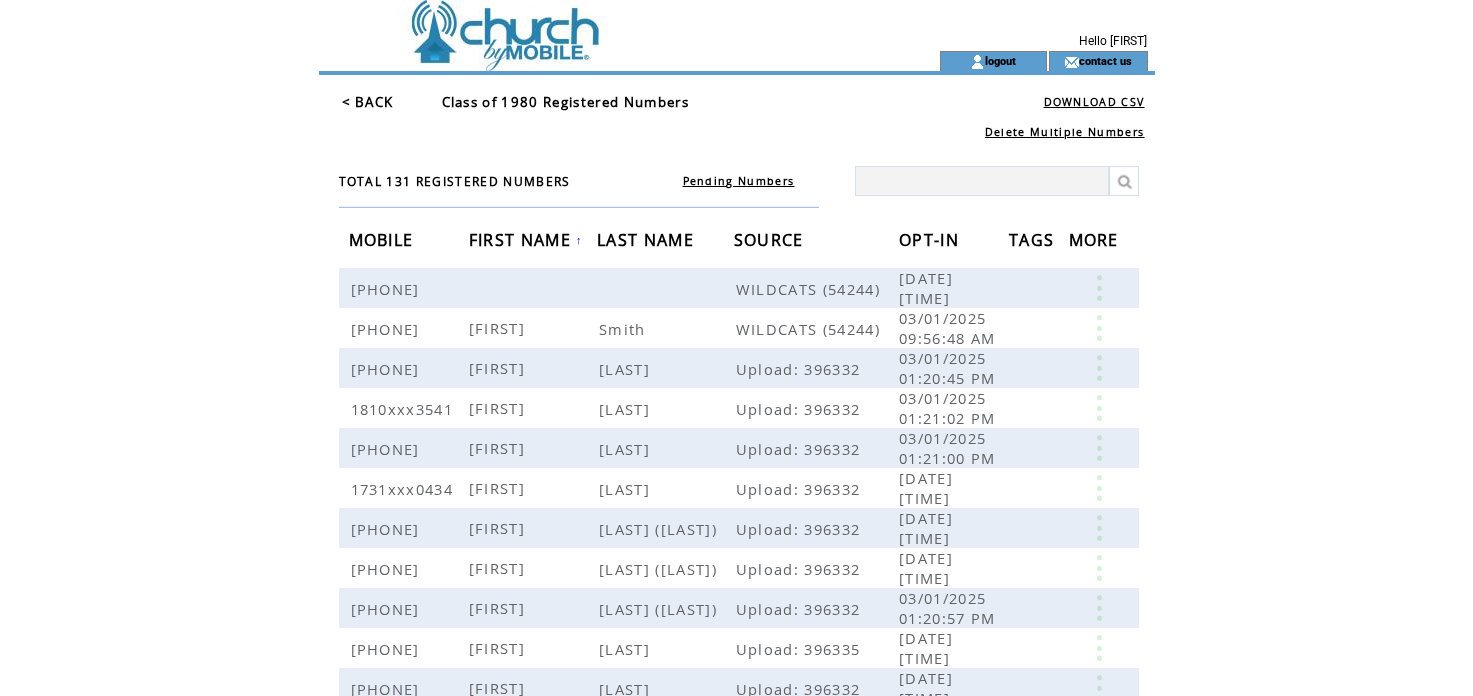 scroll, scrollTop: 0, scrollLeft: 0, axis: both 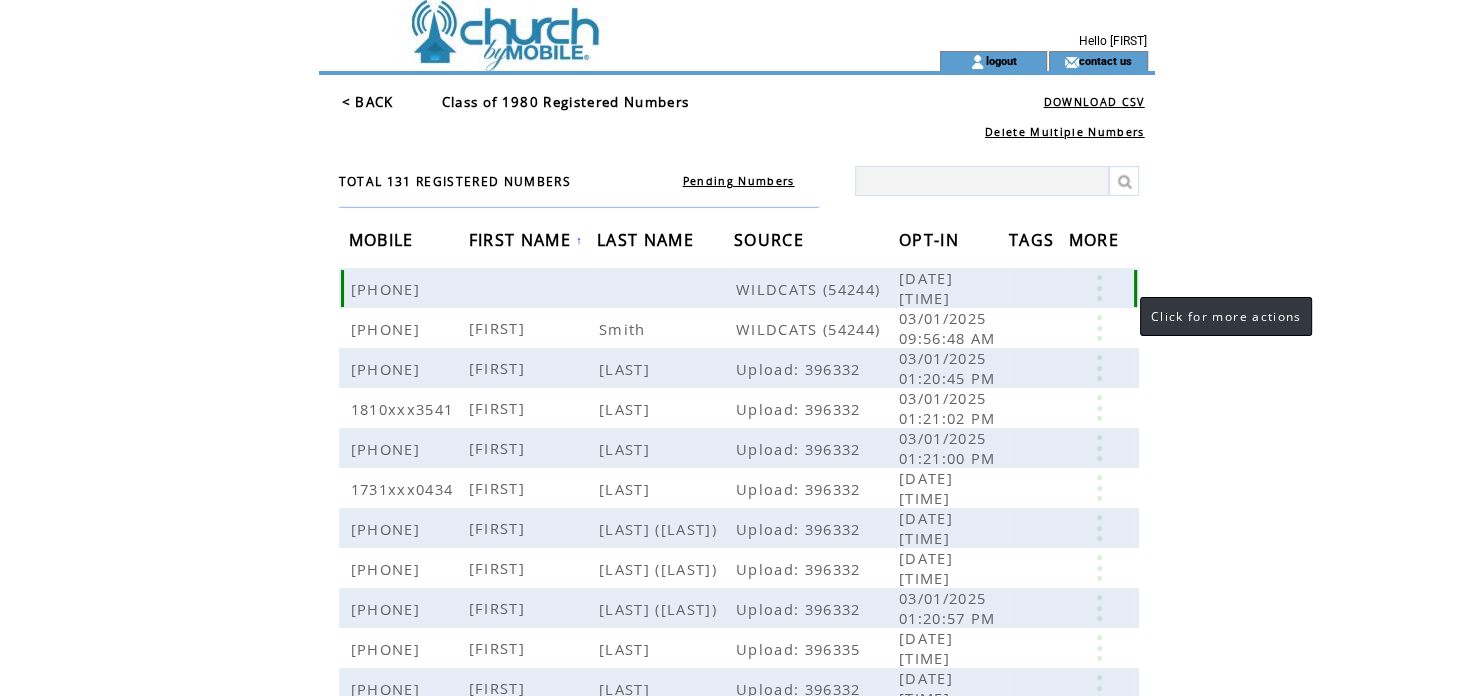 click at bounding box center (1099, 288) 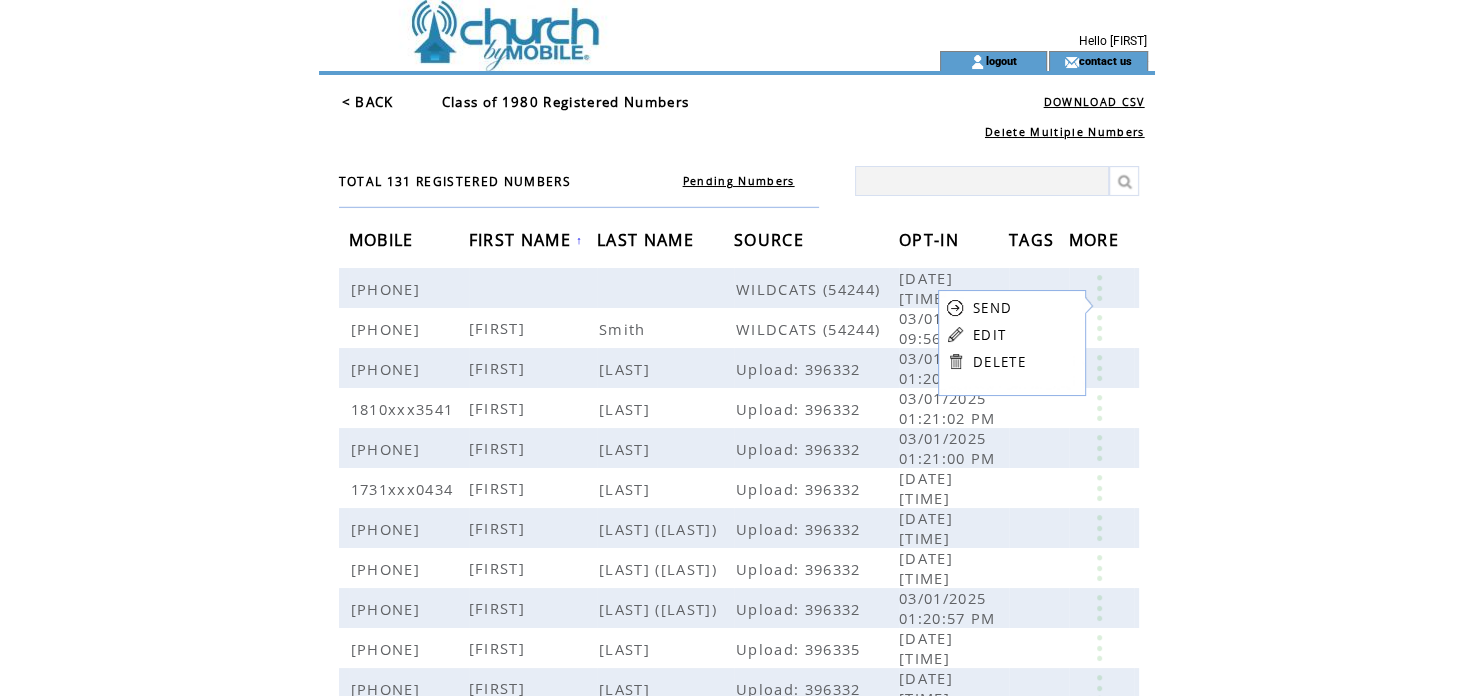 click on "EDIT" at bounding box center [989, 335] 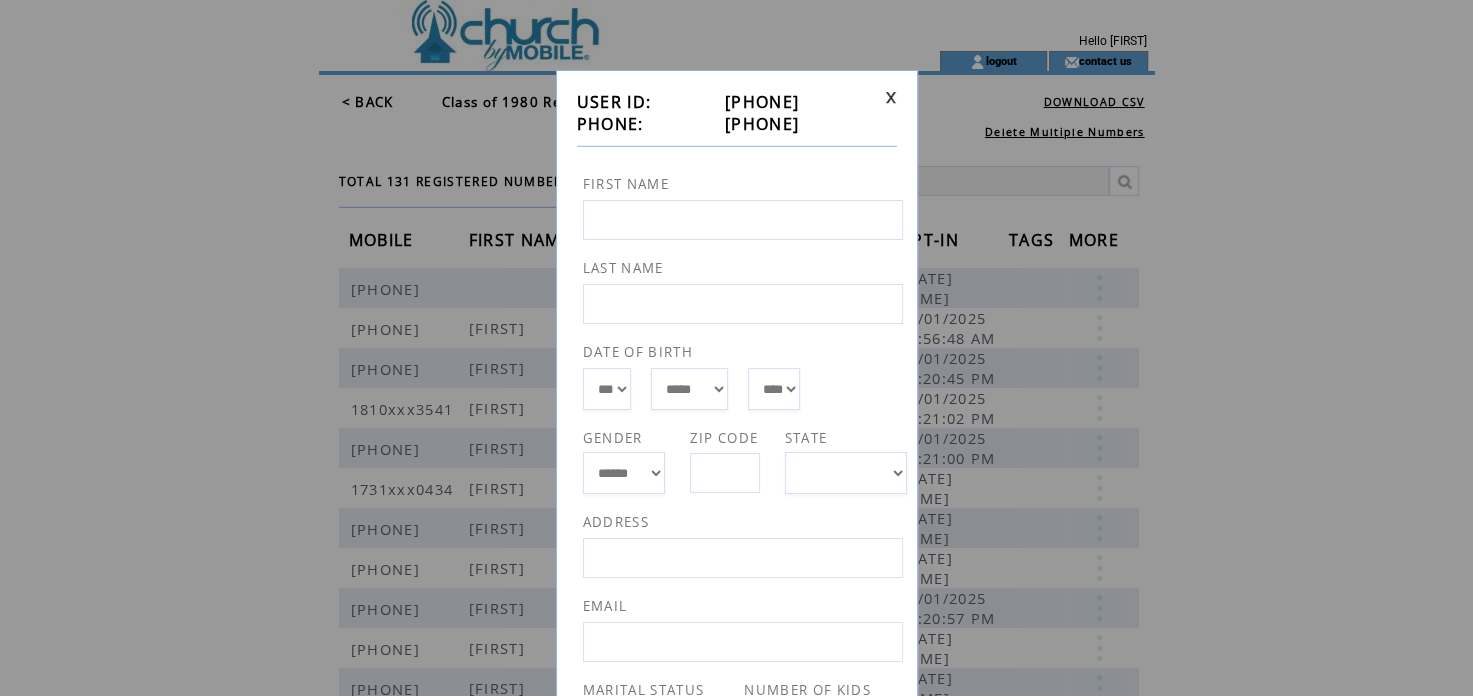 click at bounding box center [743, 220] 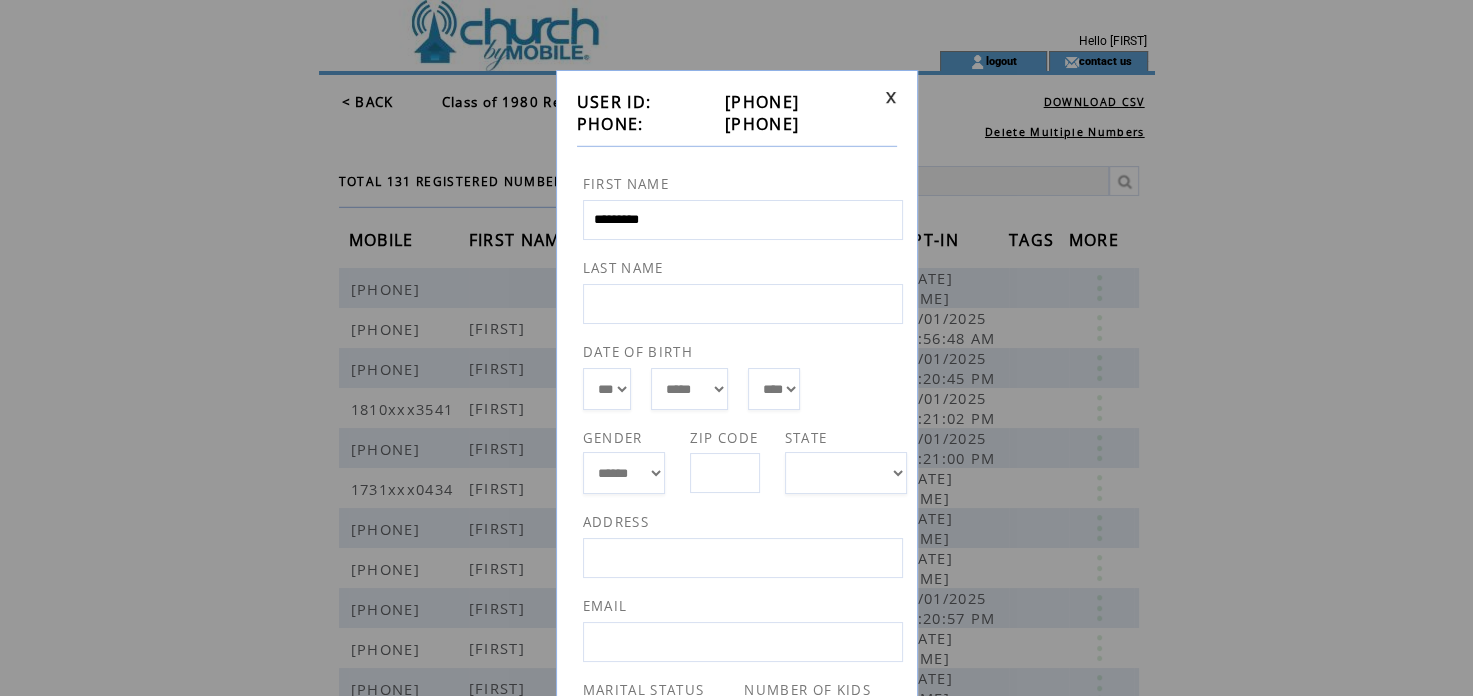 type on "*********" 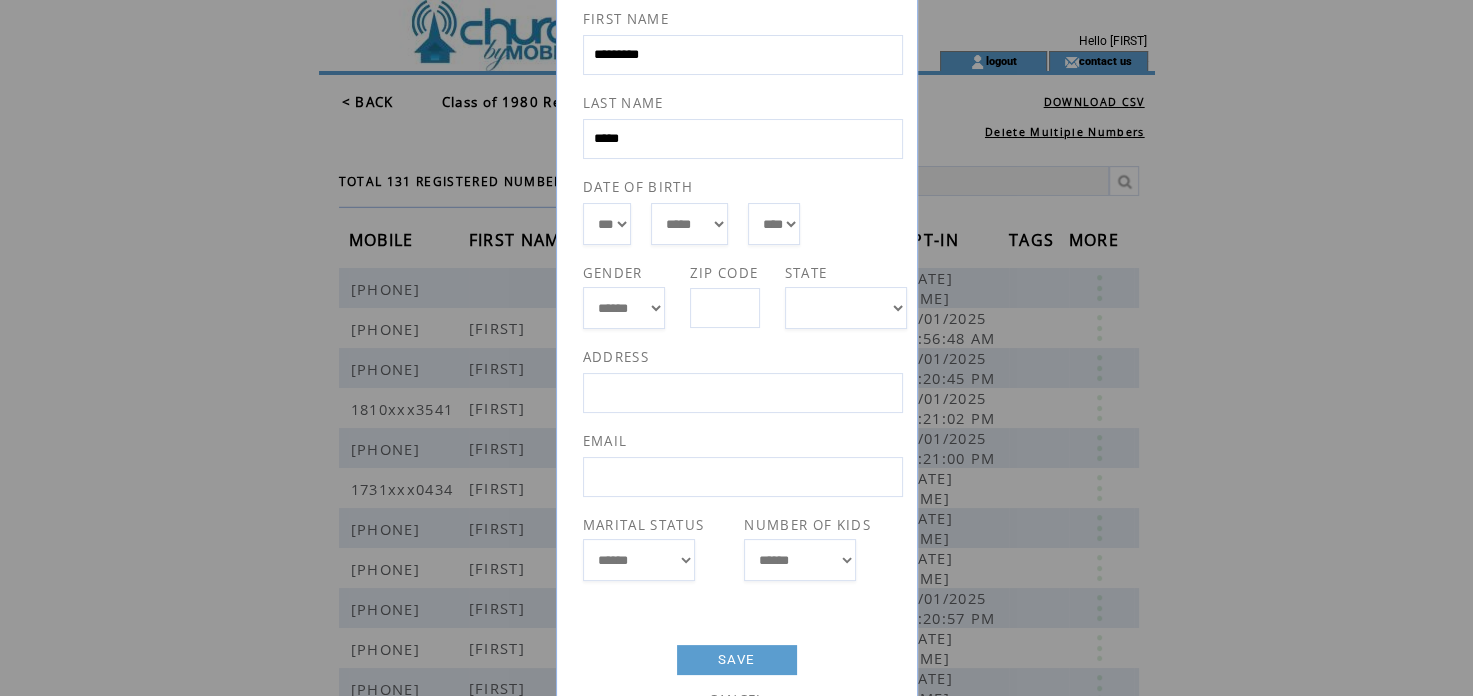 scroll, scrollTop: 197, scrollLeft: 0, axis: vertical 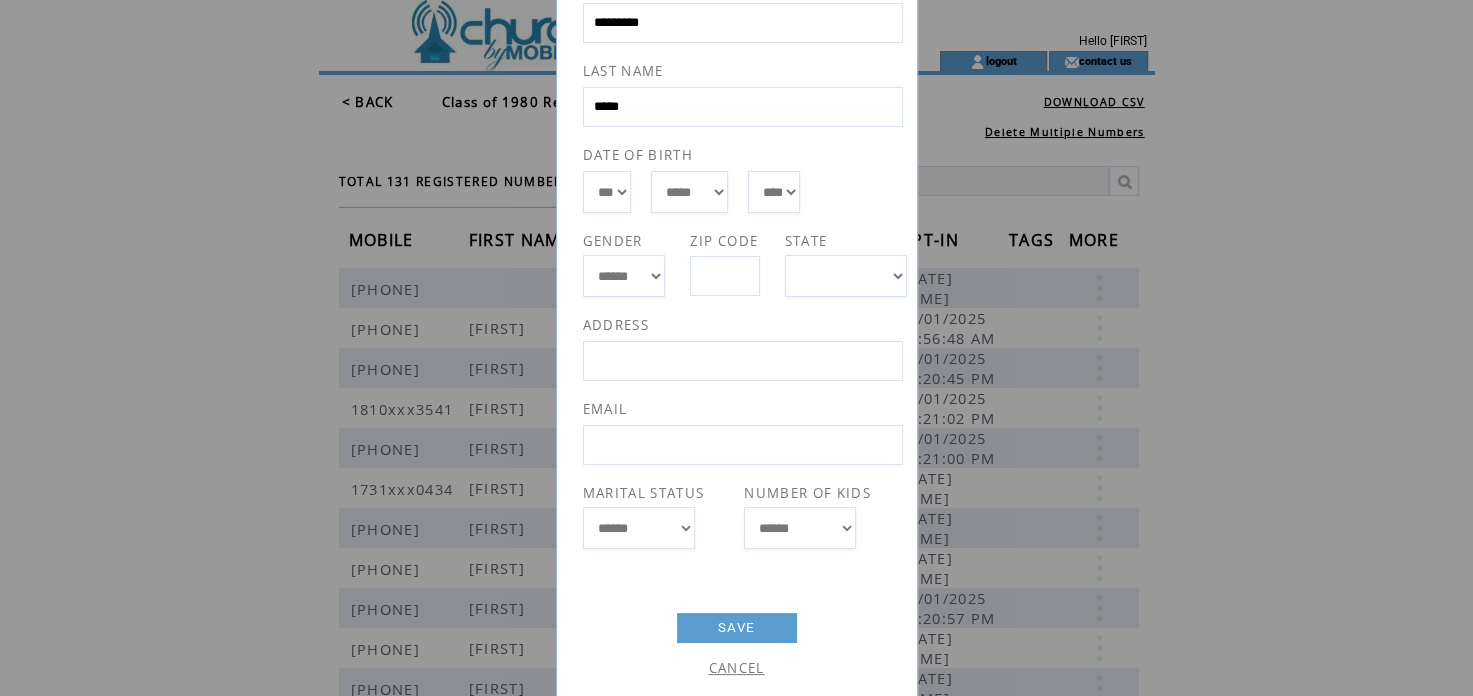 type on "*****" 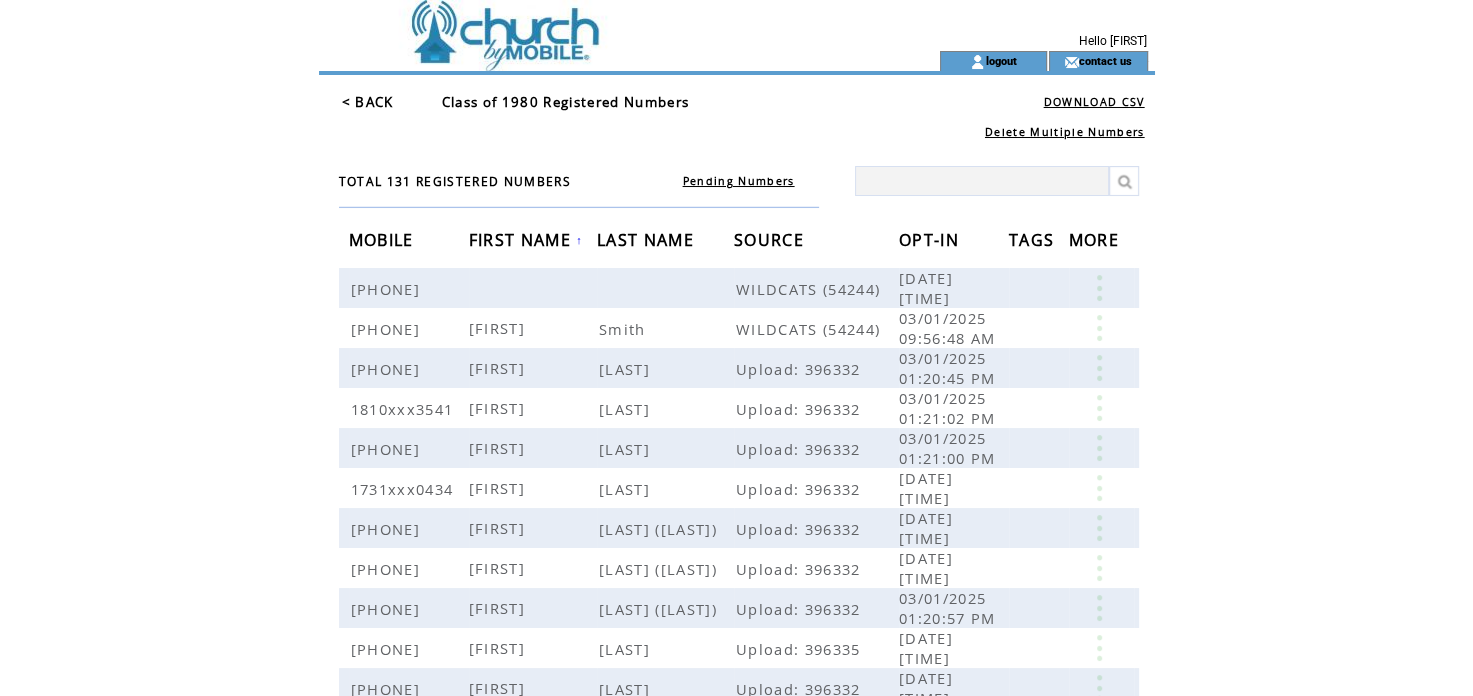 click on "< BACK" at bounding box center [368, 102] 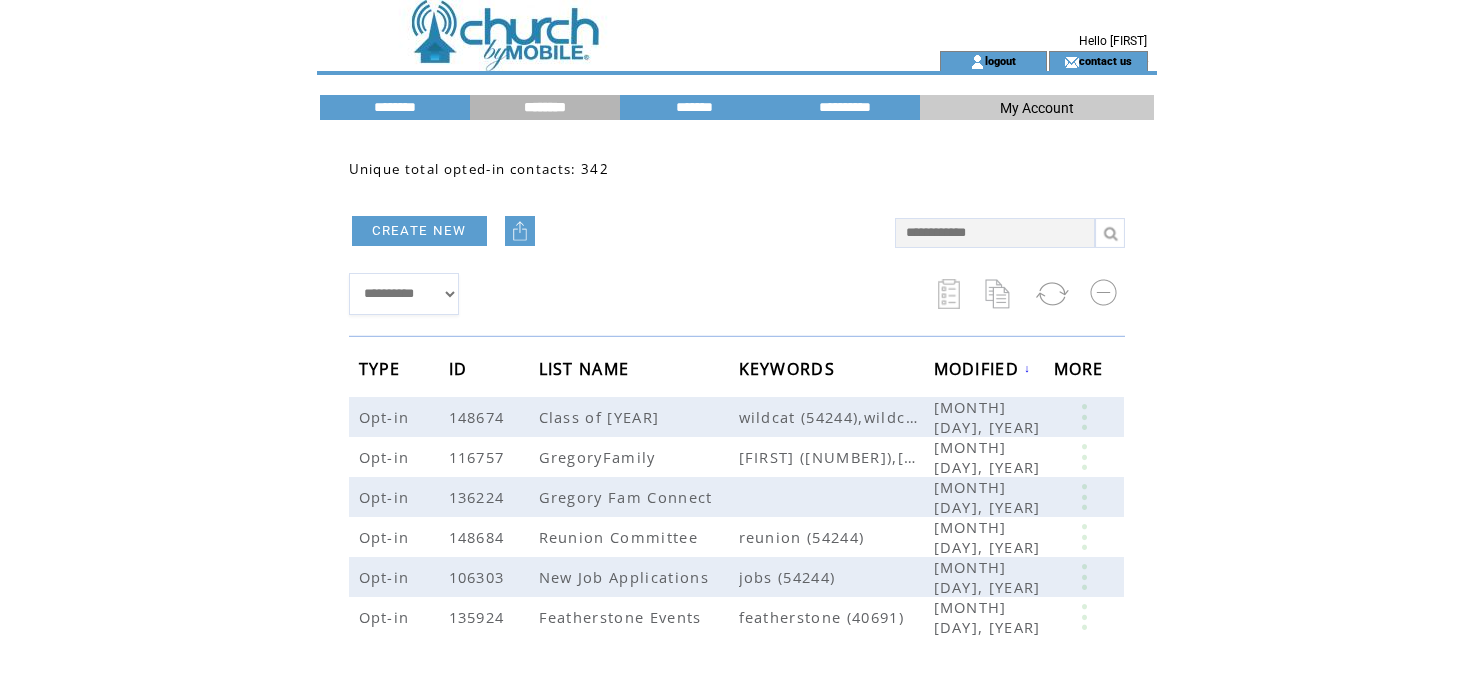 scroll, scrollTop: 0, scrollLeft: 0, axis: both 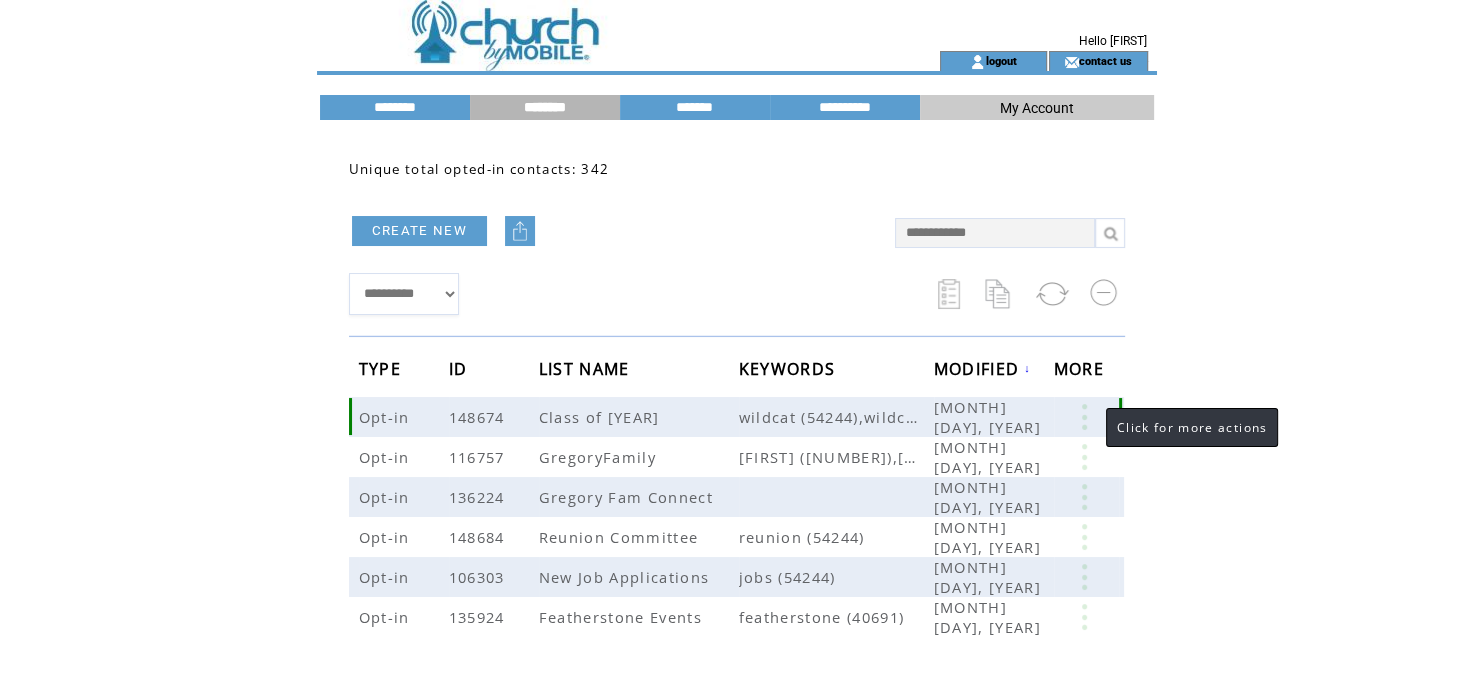 click at bounding box center [1084, 417] 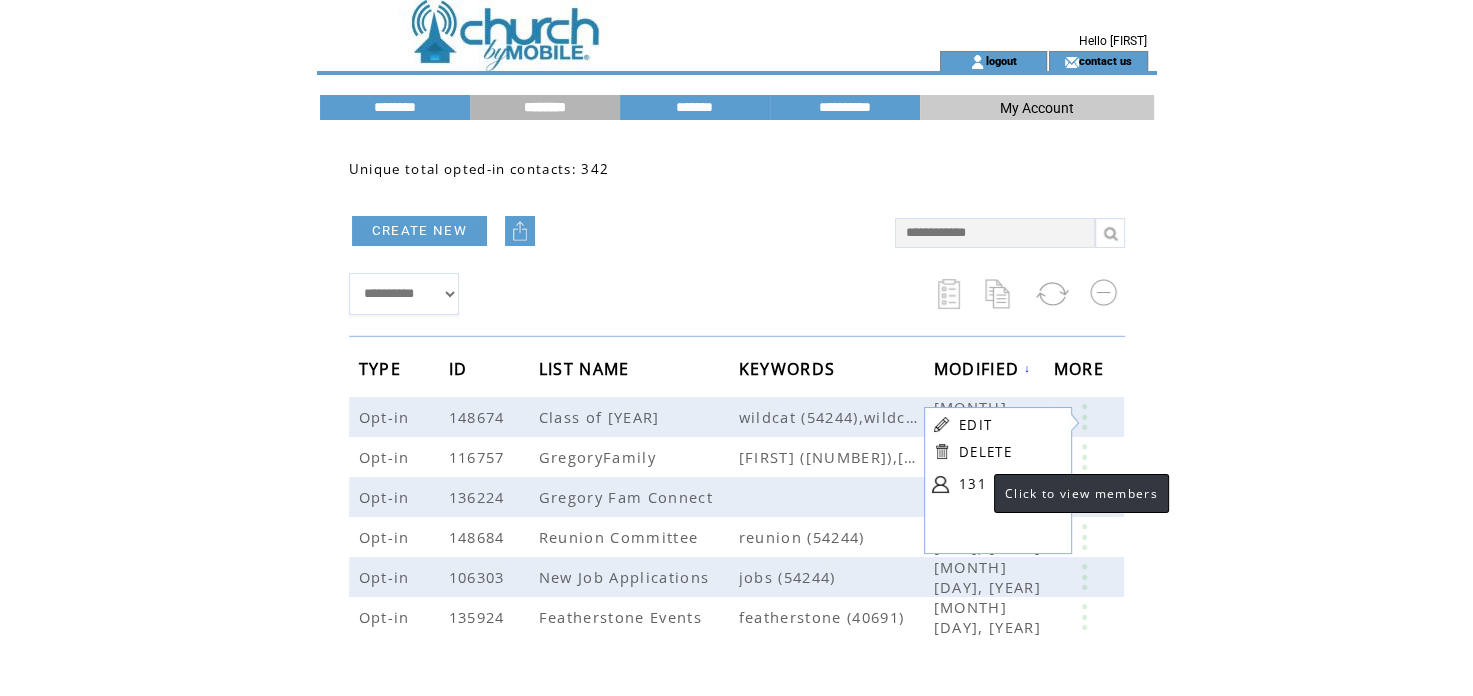 click on "131" at bounding box center (1009, 484) 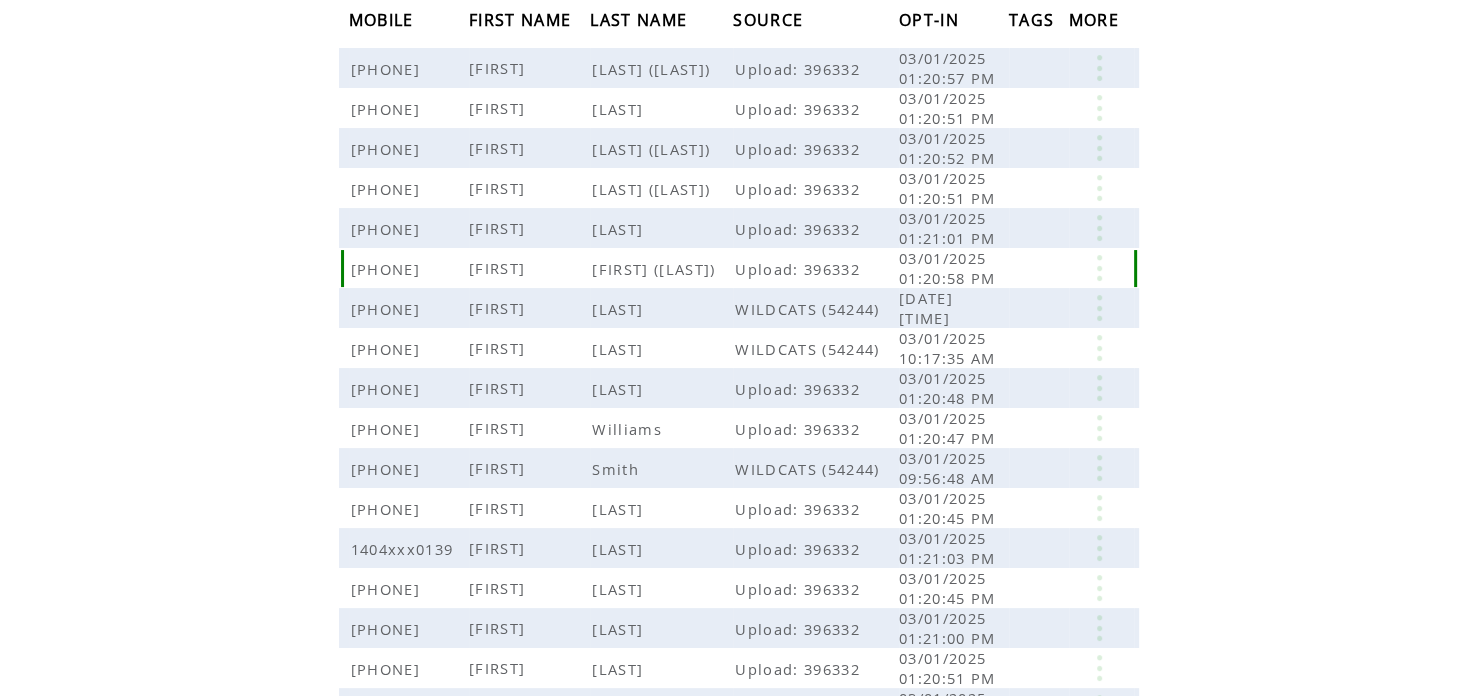 scroll, scrollTop: 220, scrollLeft: 0, axis: vertical 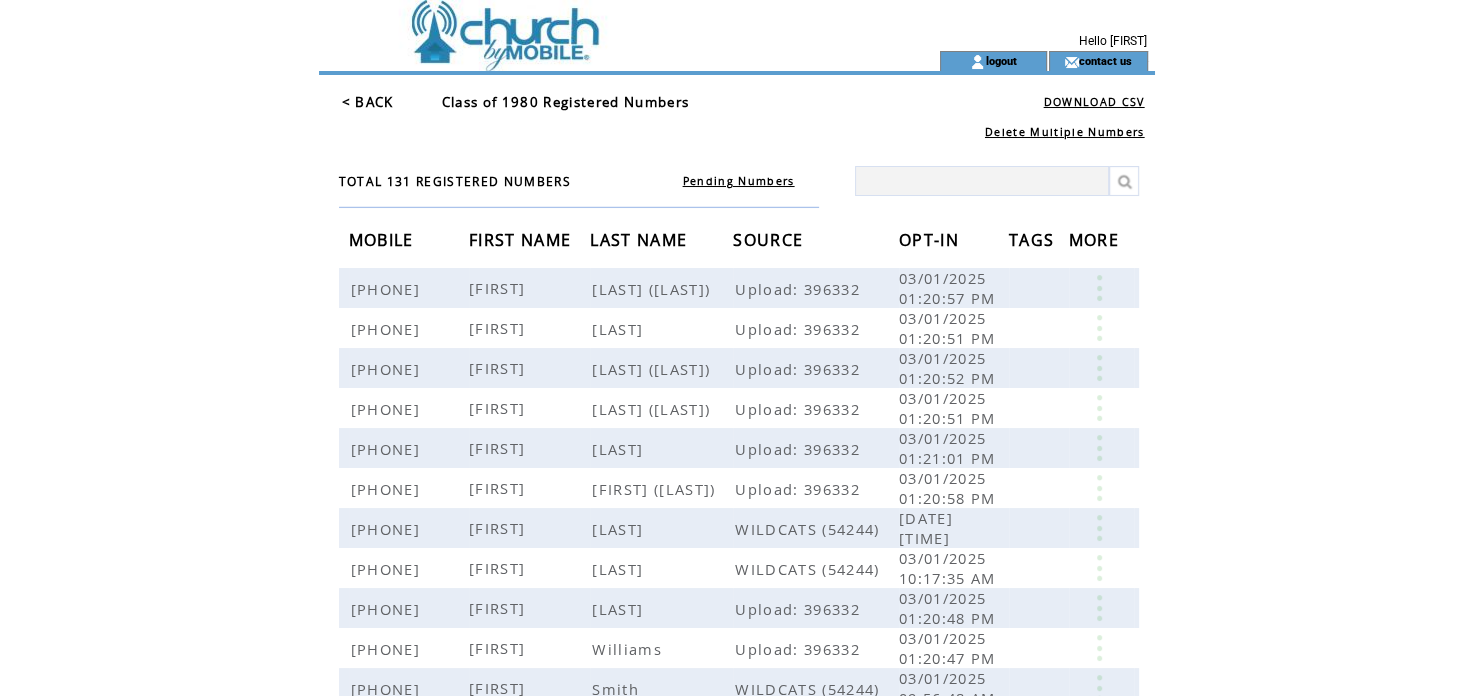 click on "FIRST NAME" at bounding box center (522, 242) 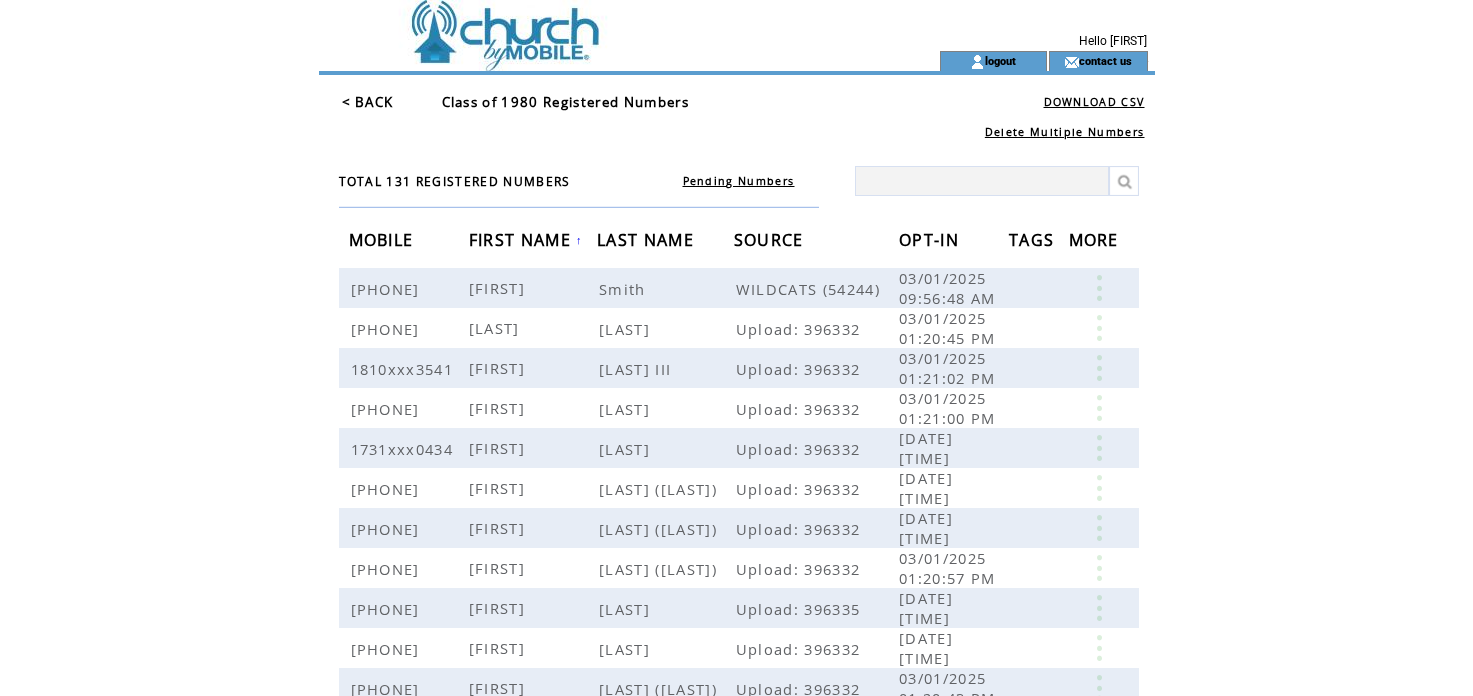 scroll, scrollTop: 0, scrollLeft: 0, axis: both 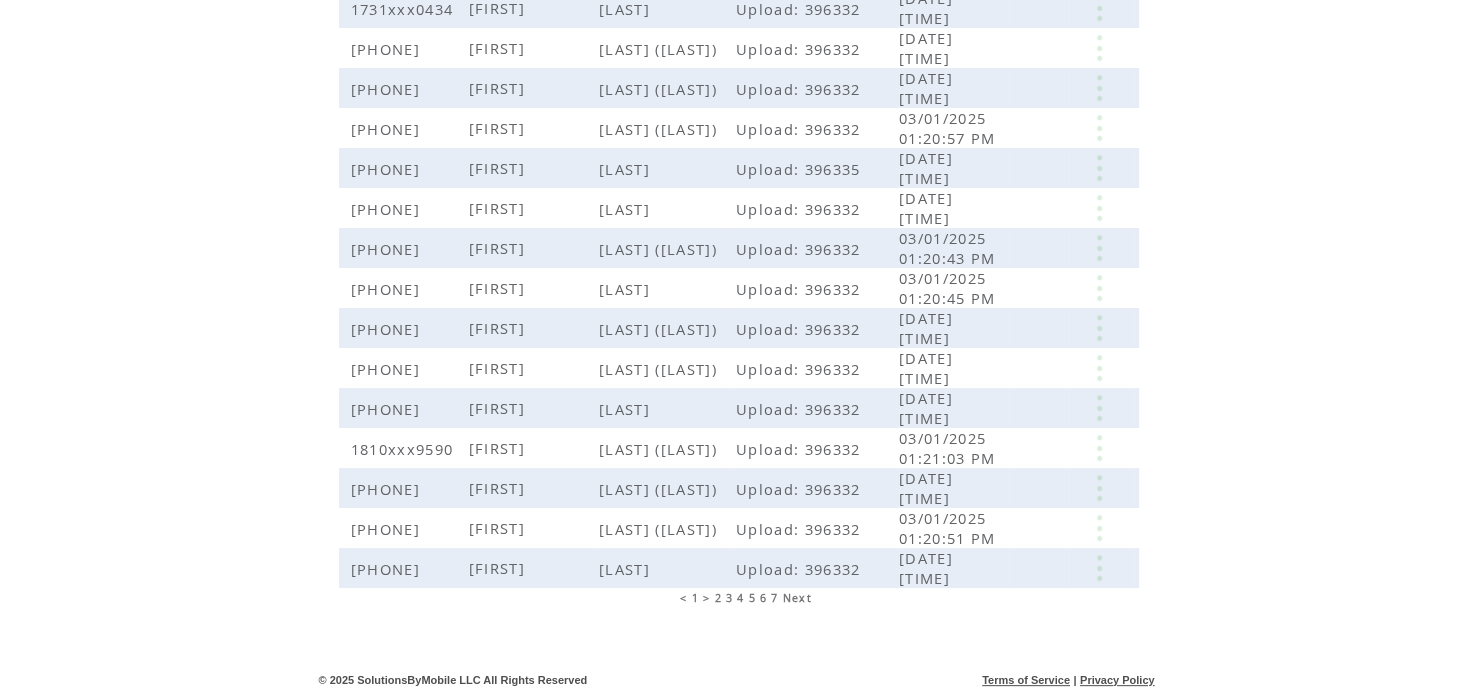 click on "2" at bounding box center (718, 598) 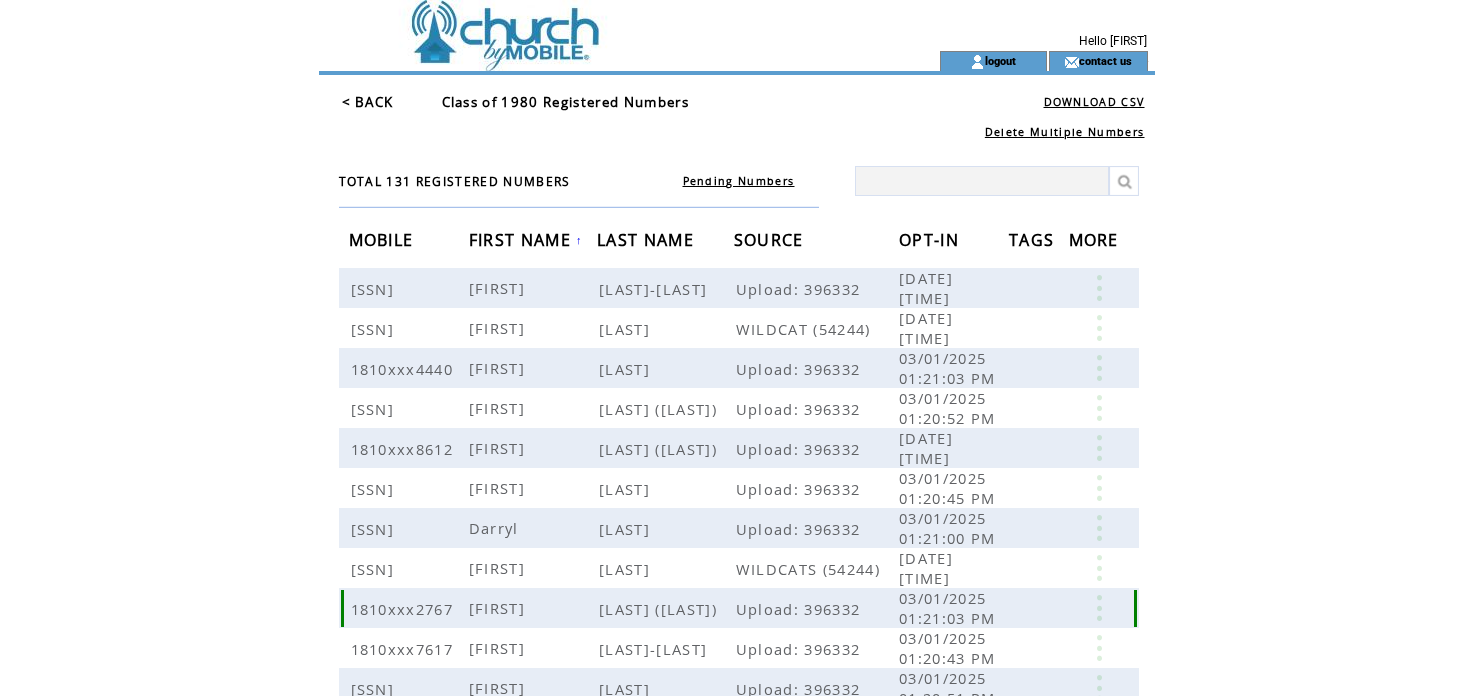 scroll, scrollTop: 0, scrollLeft: 0, axis: both 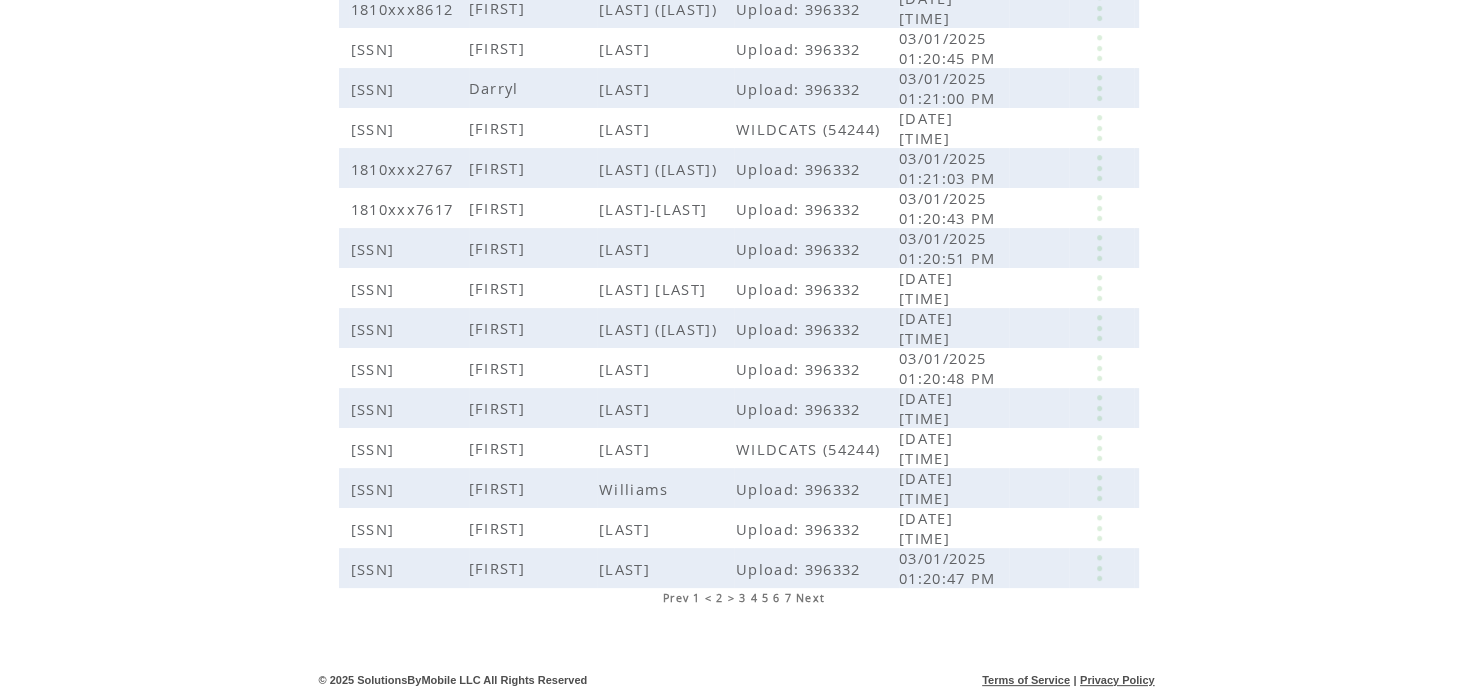 click on "3" at bounding box center [742, 598] 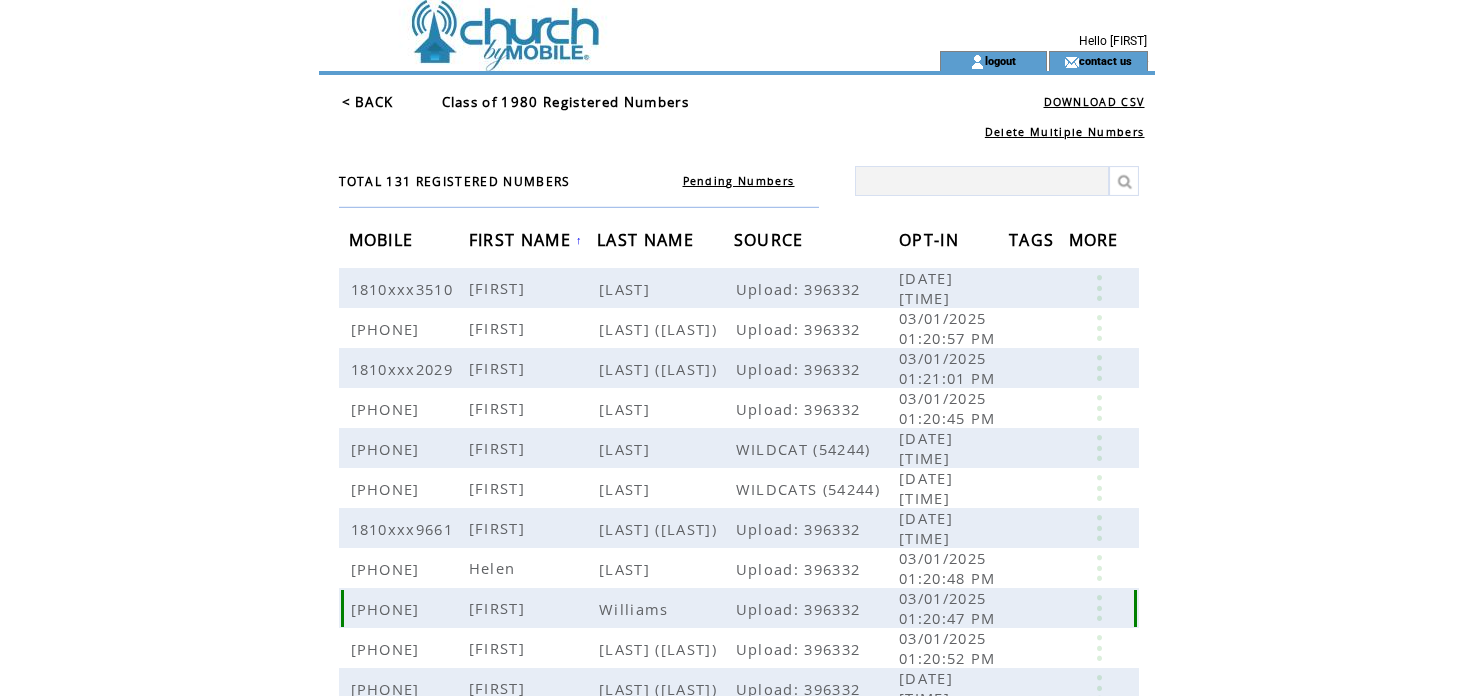 scroll, scrollTop: 0, scrollLeft: 0, axis: both 